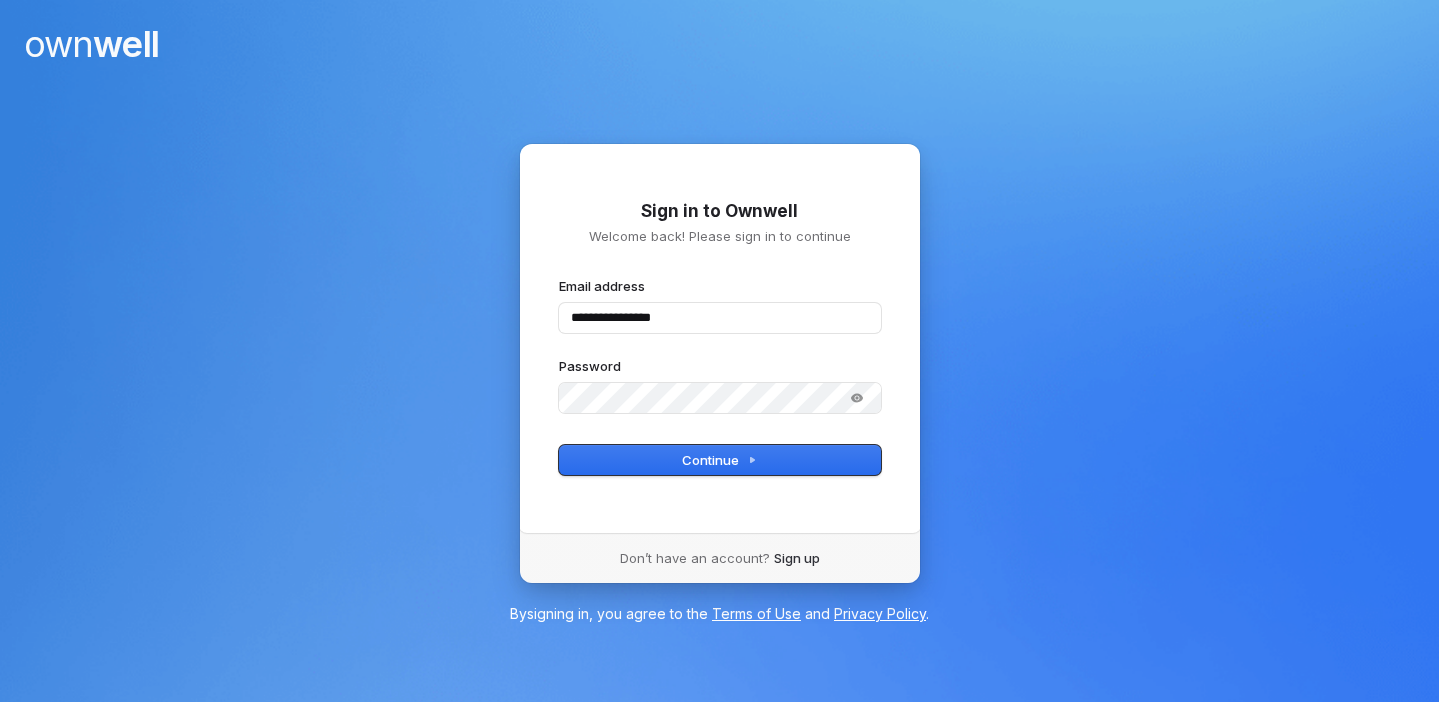 scroll, scrollTop: 0, scrollLeft: 0, axis: both 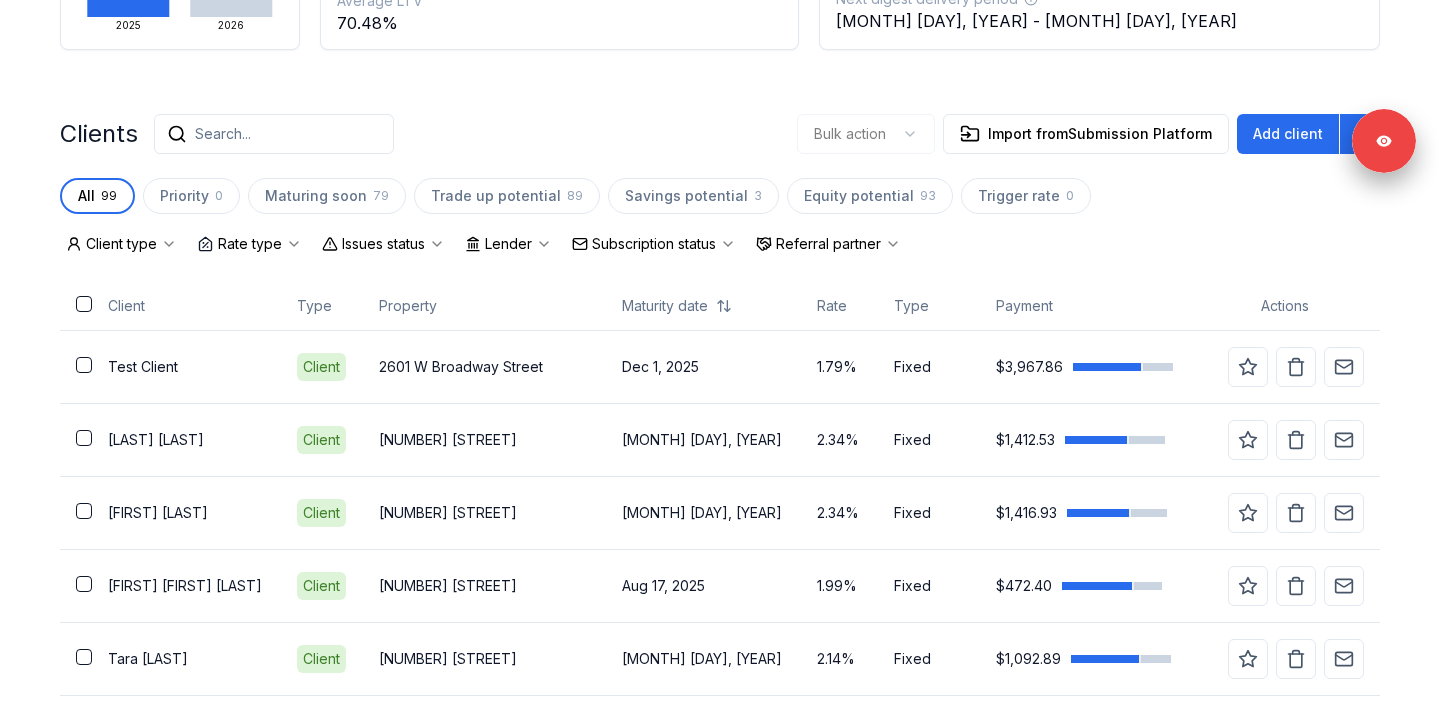 click on "Issues status" at bounding box center [383, 244] 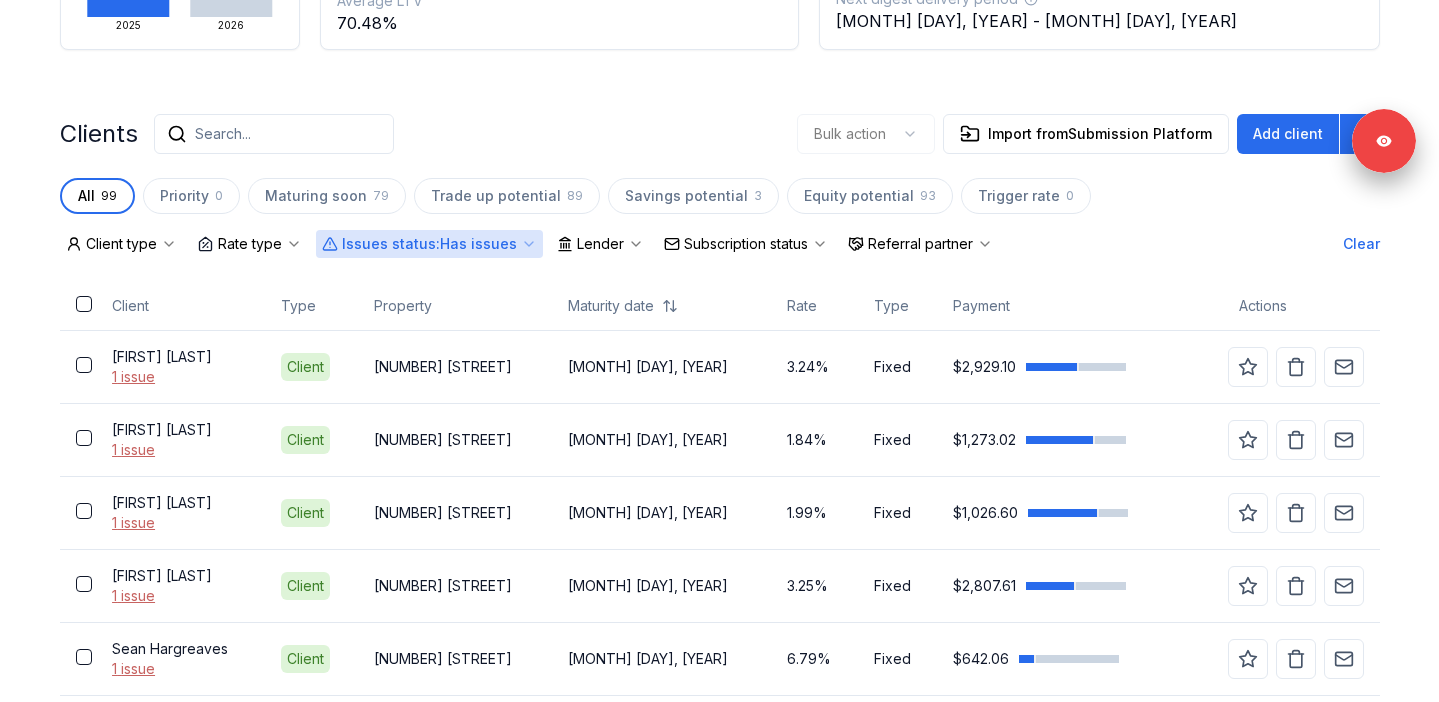 scroll, scrollTop: 677, scrollLeft: 0, axis: vertical 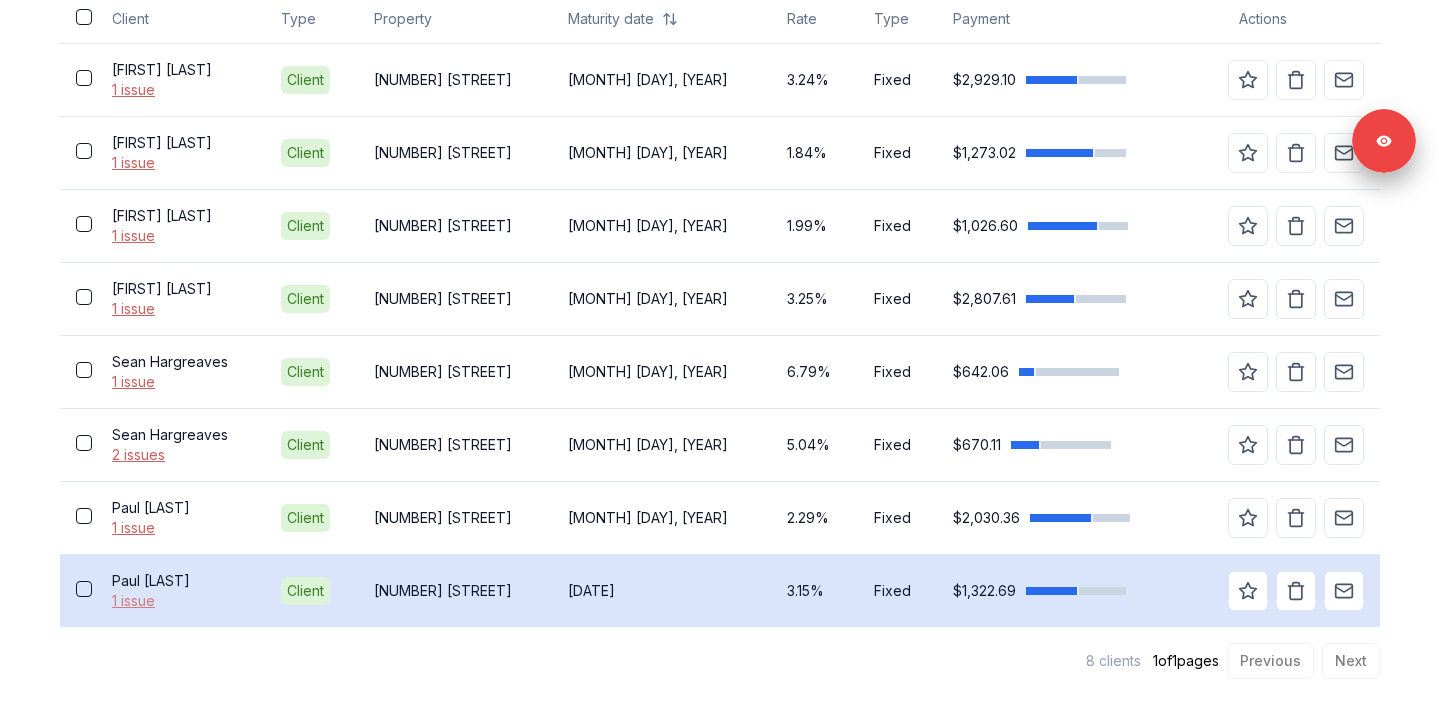 click on "1   issue" at bounding box center [180, 601] 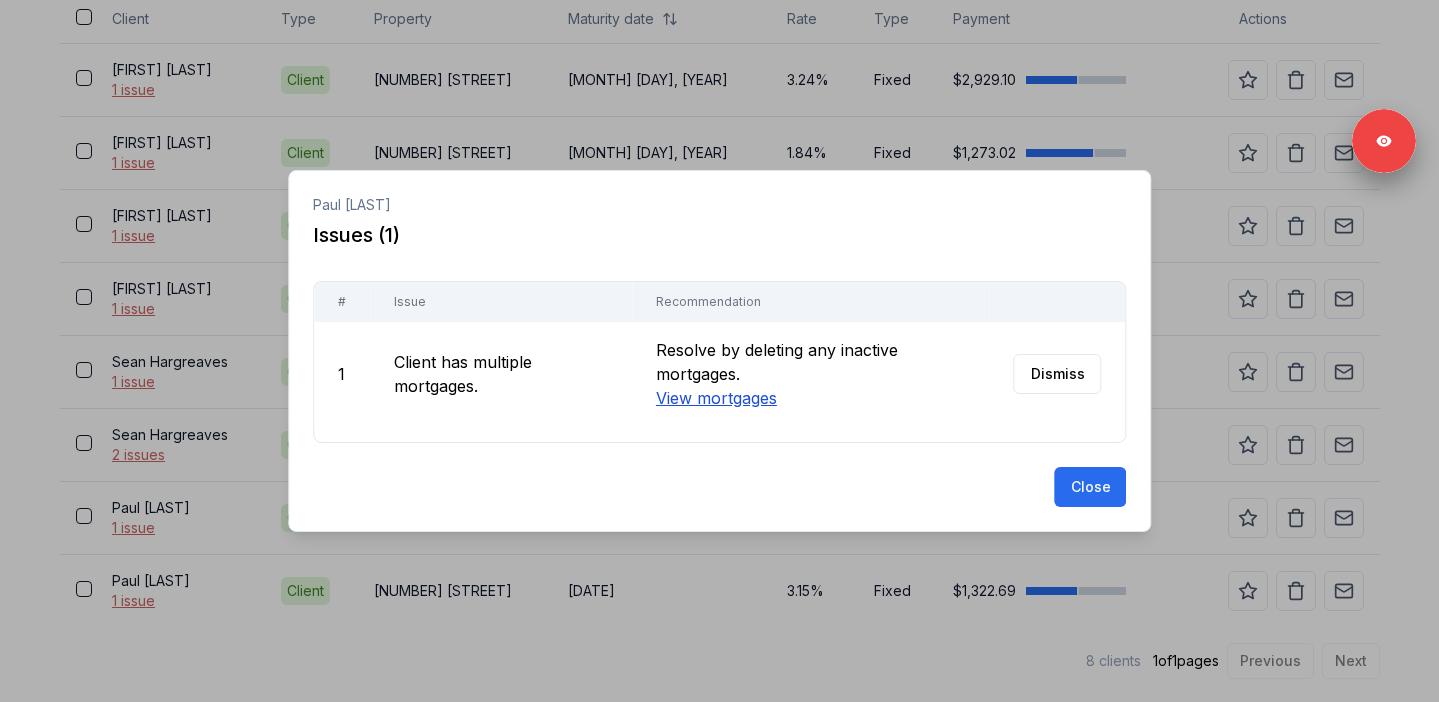 click on "View mortgages" at bounding box center (715, 398) 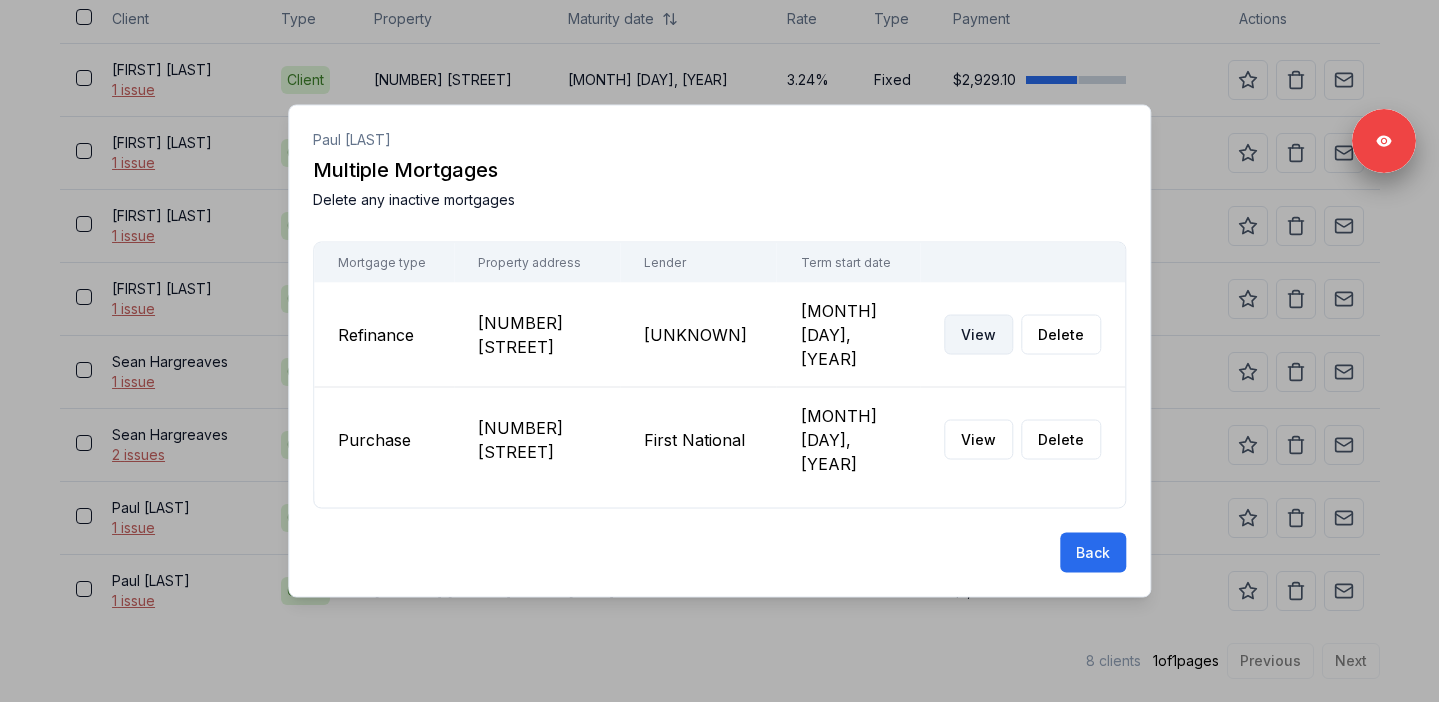 click on "View" at bounding box center [978, 335] 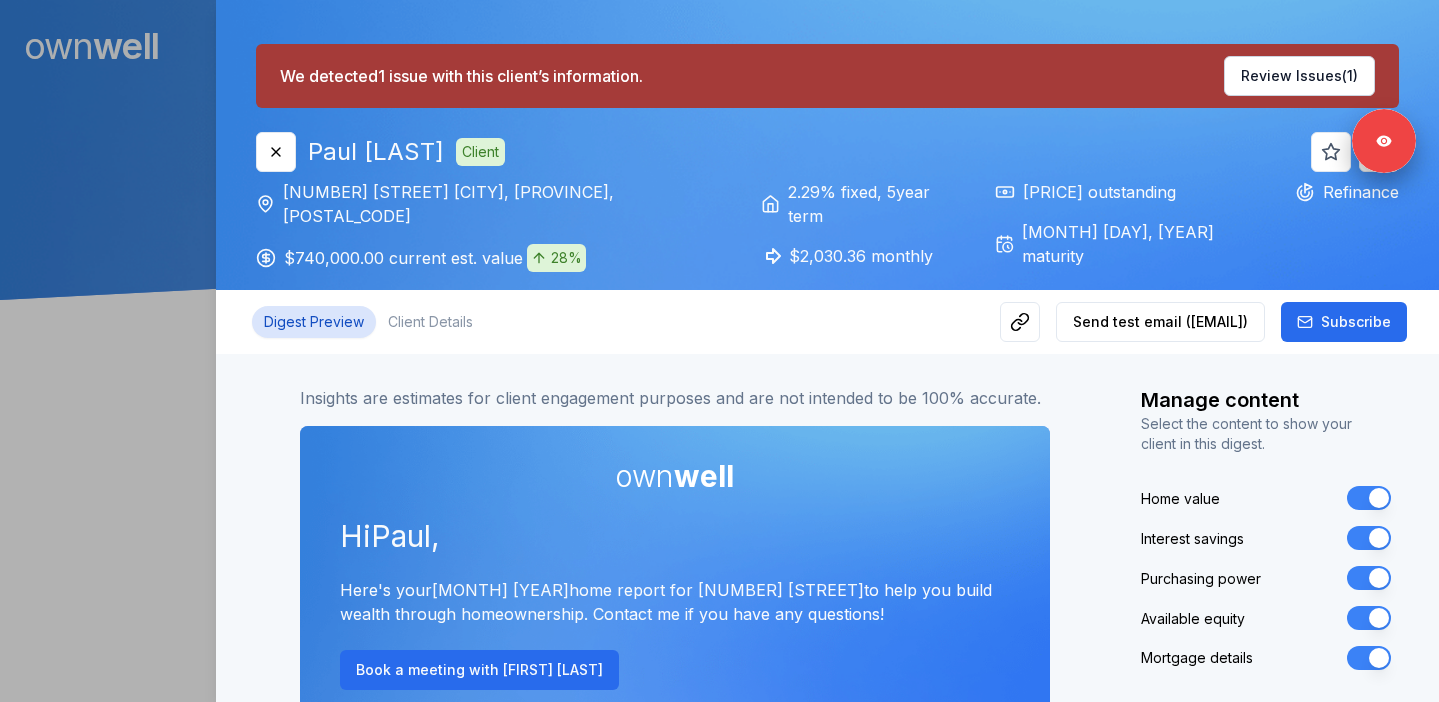 click on "Purchasing power" at bounding box center [1369, 578] 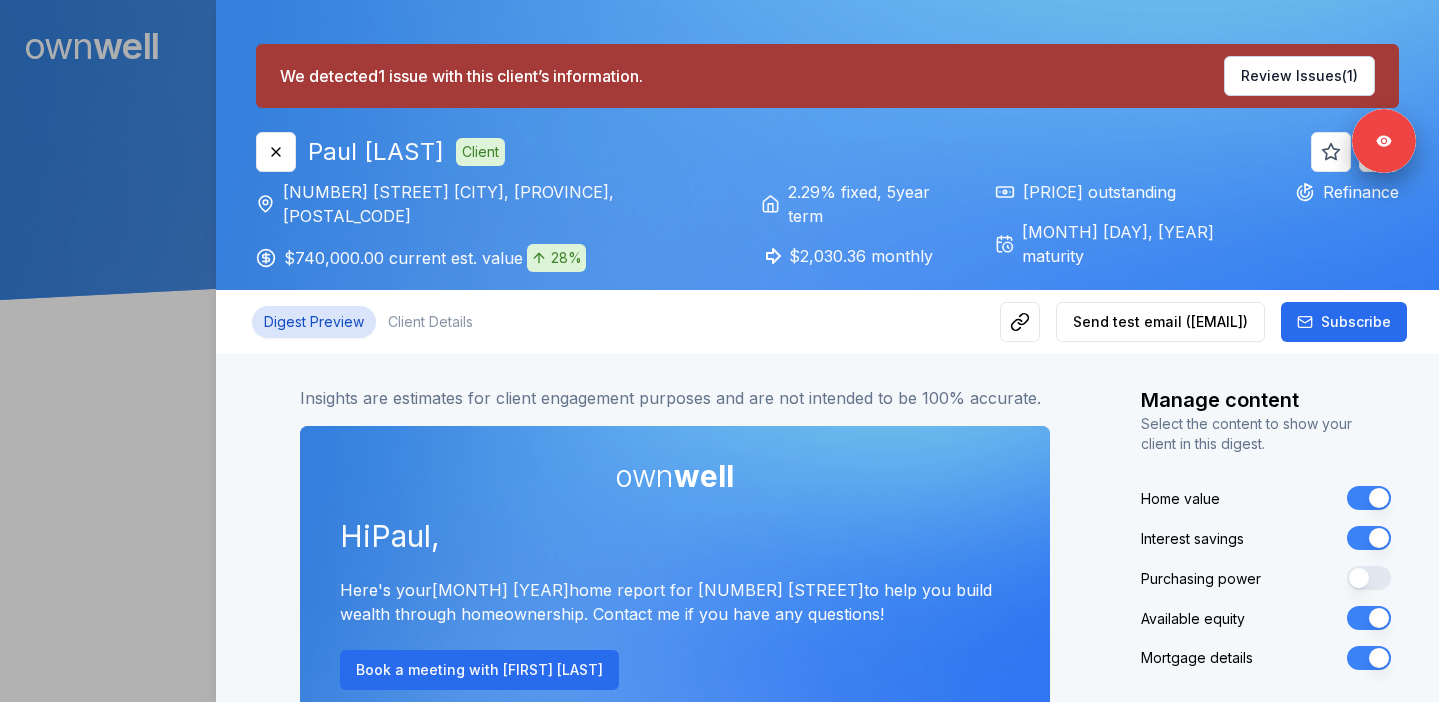 click on "Available equity" at bounding box center (1369, 618) 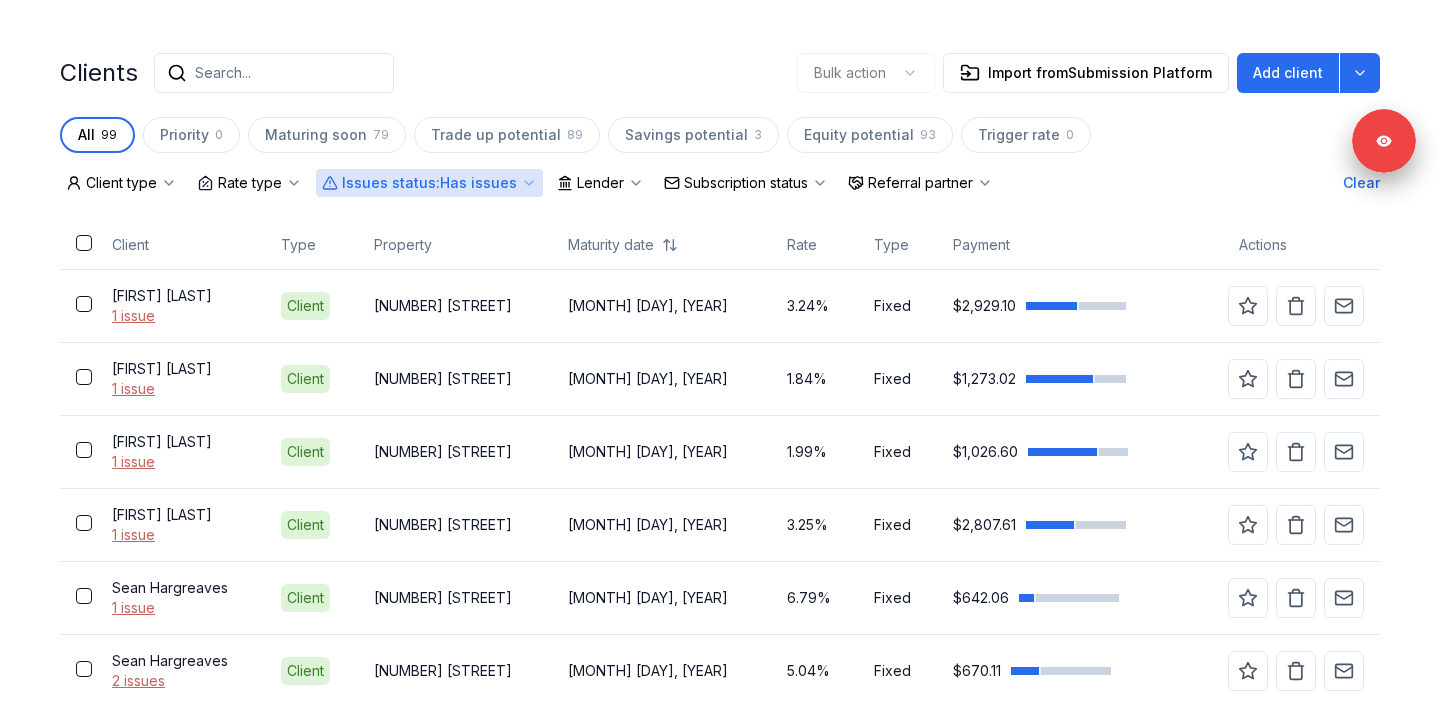 scroll, scrollTop: 677, scrollLeft: 0, axis: vertical 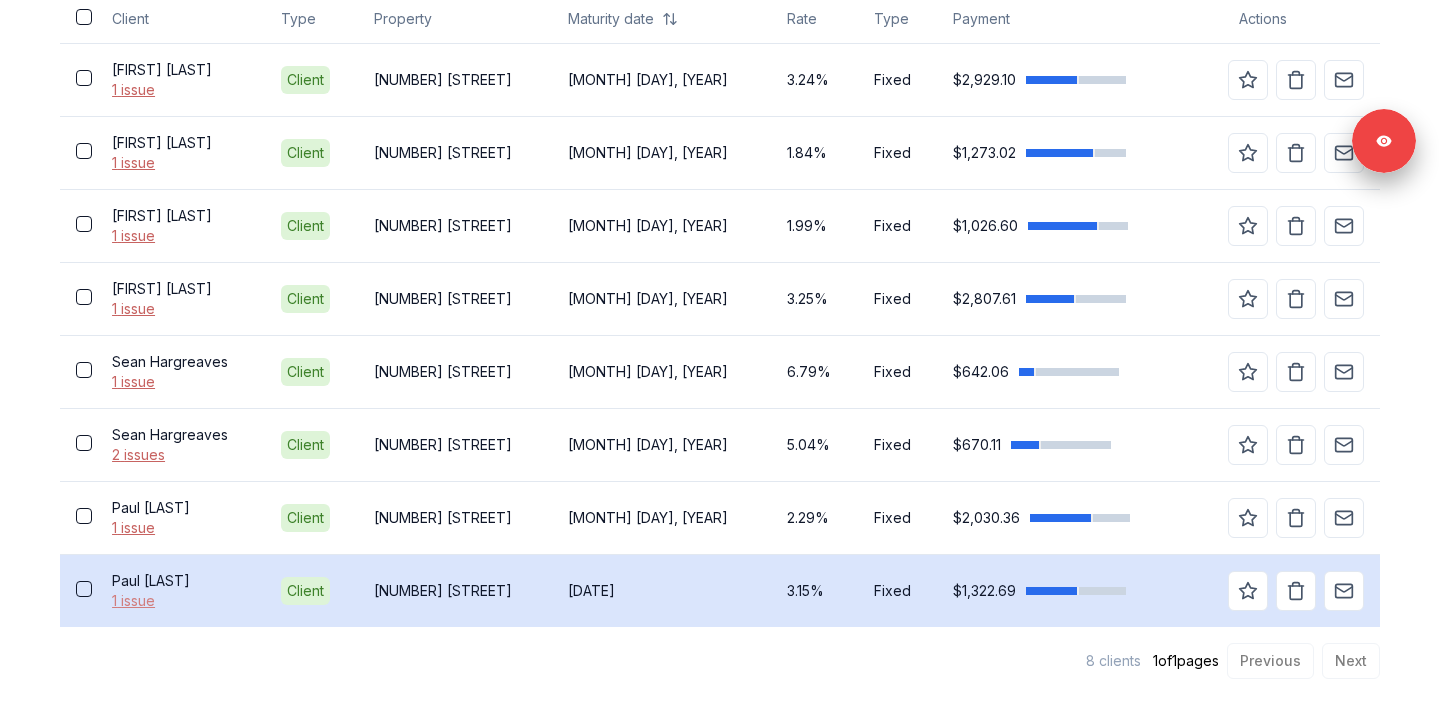 click on "1   issue" at bounding box center [180, 601] 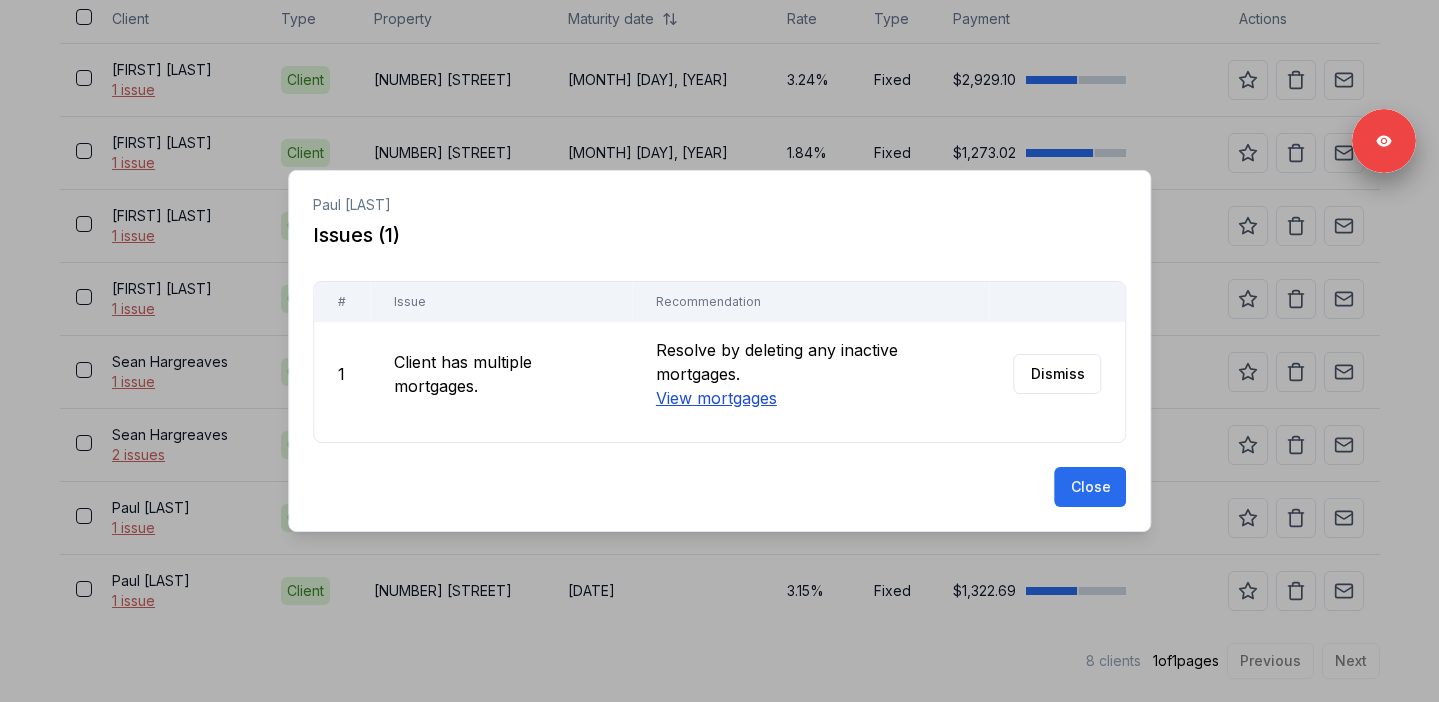 click on "View mortgages" at bounding box center [715, 398] 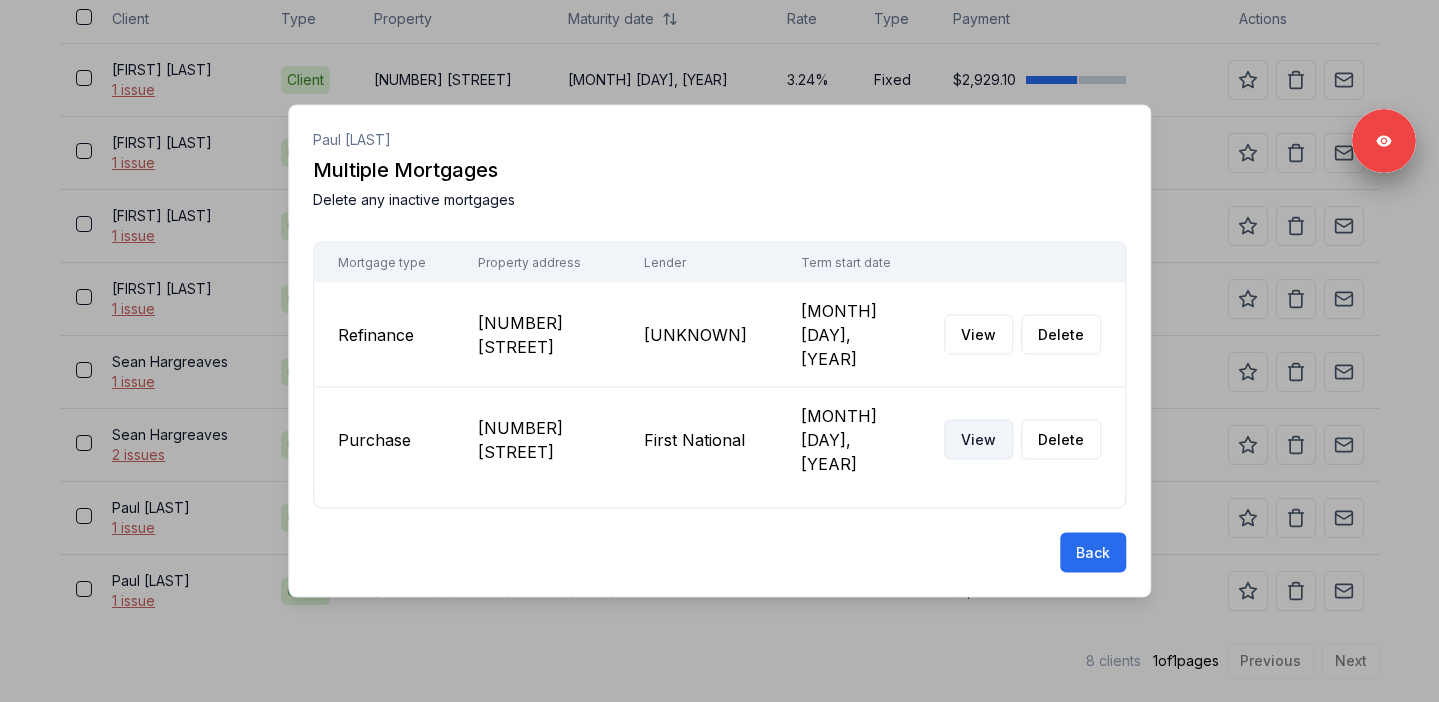 click on "View" at bounding box center [978, 440] 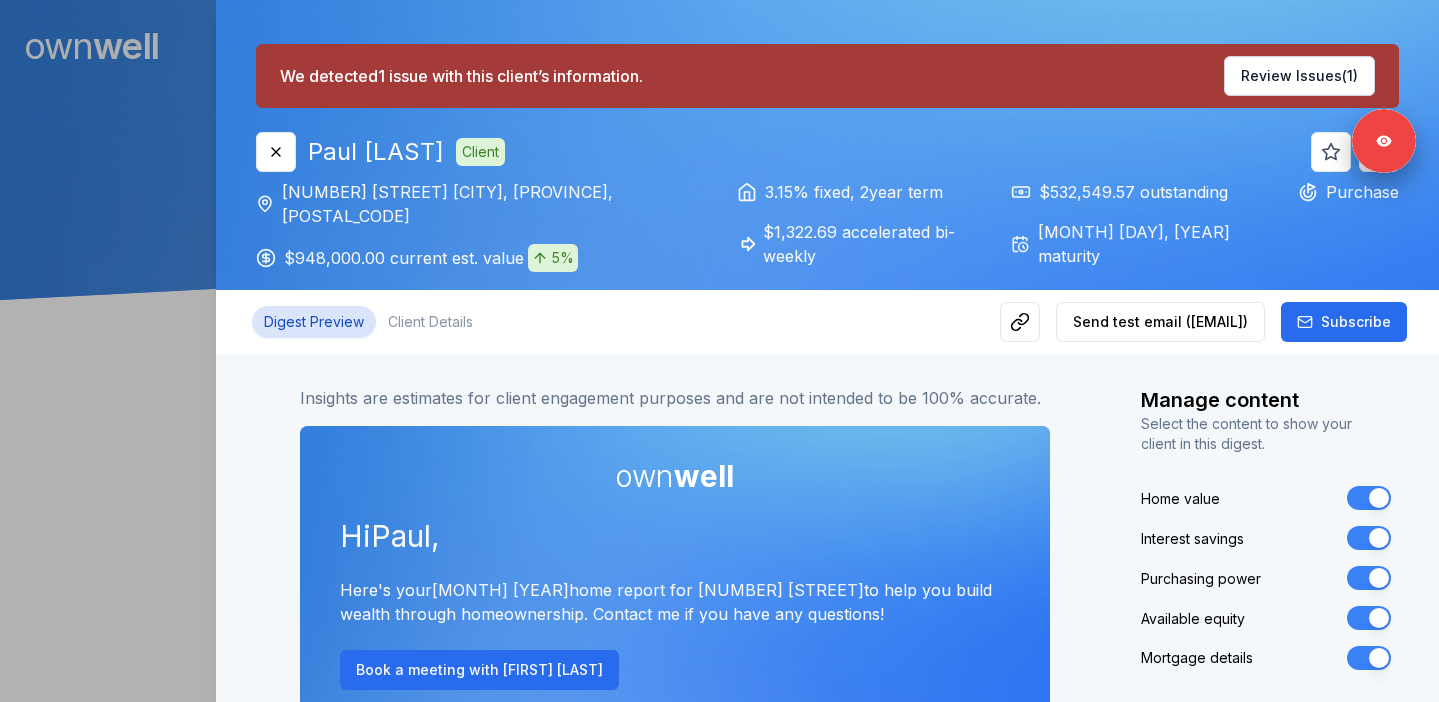 click on "Ownwell's platform is not optimized for mobile at this time.   For the best experience, please use a   desktop or laptop  to manage your account.   Note:  The   personalized homeownership reports   you generate for clients   are fully mobile-friendly   and can be easily viewed on any device. own well Dashboard Landing Page Adopt My Mortgage 99  of  100  clients used Purchase additional client capacity Signed in as [FIRST] [LAST] Sign out $[PRICE] We detected  1   issue   with this client’s information.   Review Issues  (1) Close [FIRST]   [LAST] Client [NUMBER] [STREET] [CITY], [PROVINCE], [POSTAL_CODE] $[PRICE]   current est. value [PERCENTAGE] [PERCENTAGE]   fixed ,   [NUMBER]  year term $[PRICE]   accelerated bi-weekly   $[PRICE]   outstanding [MONTH] [DAY], [YEAR]   maturity Purchase Digest Preview Client Details Send test email ( [EMAIL] ) Subscribe Insights are estimates for client engagement purposes and are not intended to be 100% accurate. own well Hi  [FIRST] , Here's your  [MONTH] [YEAR]  home report for   [NUMBER] [STREET]" at bounding box center (719, 150) 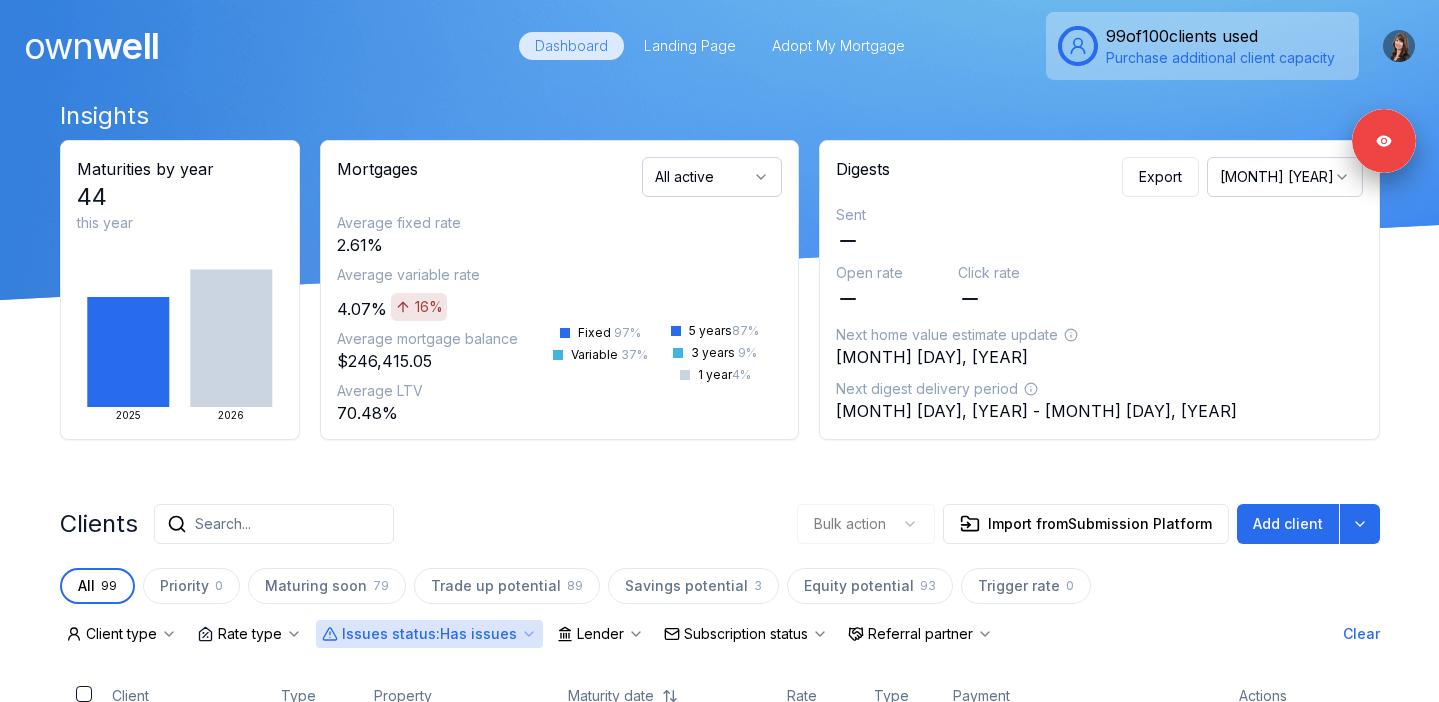 click on "All 99 Priority 0 Maturing soon 79 Trade up potential 89 Savings potential 3 Equity potential 93 Trigger rate 0" at bounding box center [720, 586] 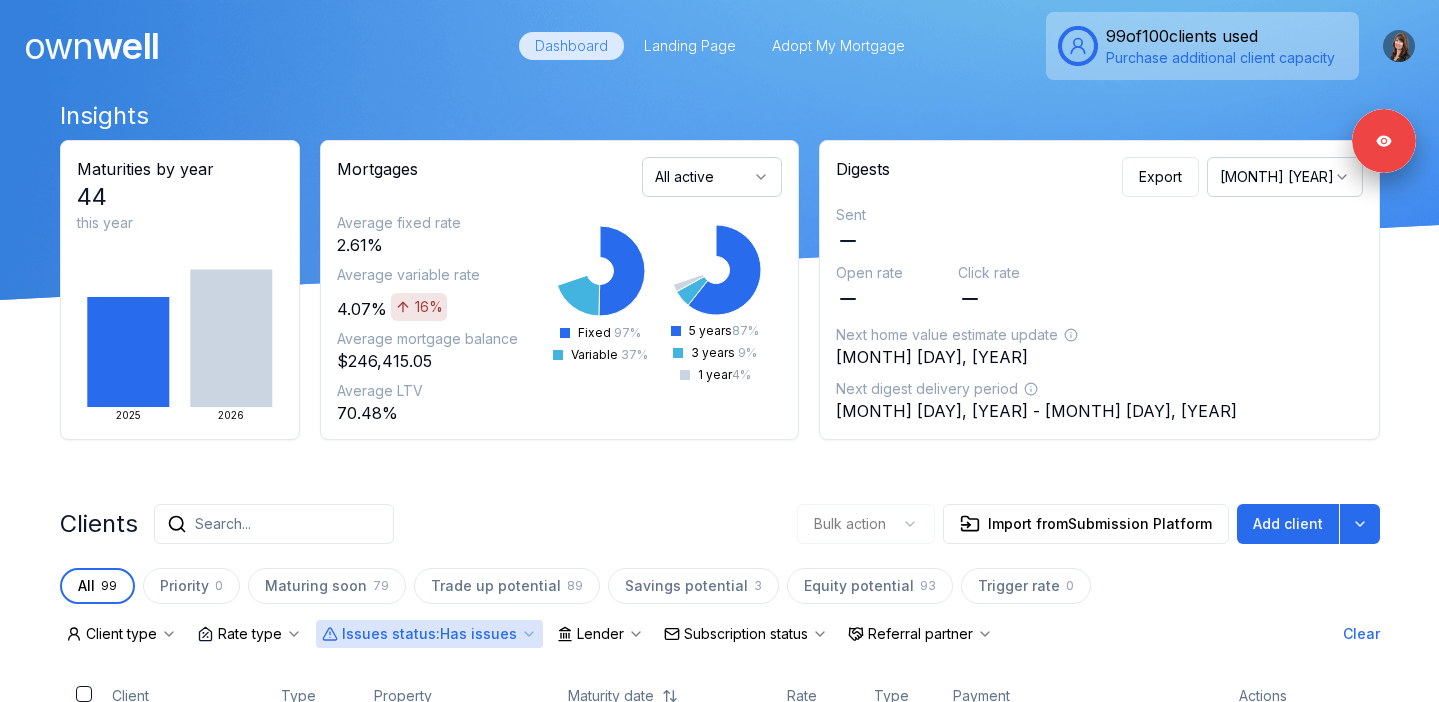 scroll, scrollTop: 677, scrollLeft: 0, axis: vertical 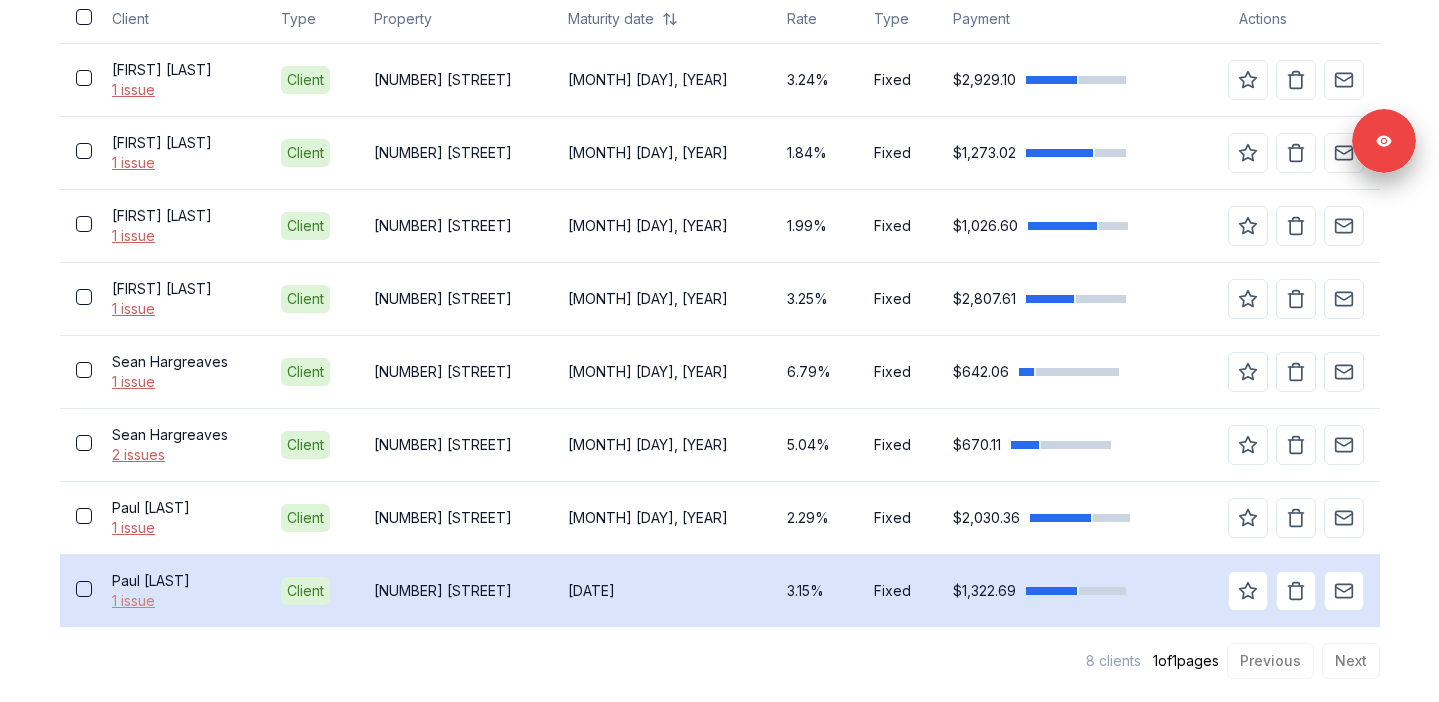 click on "1   issue" at bounding box center (180, 601) 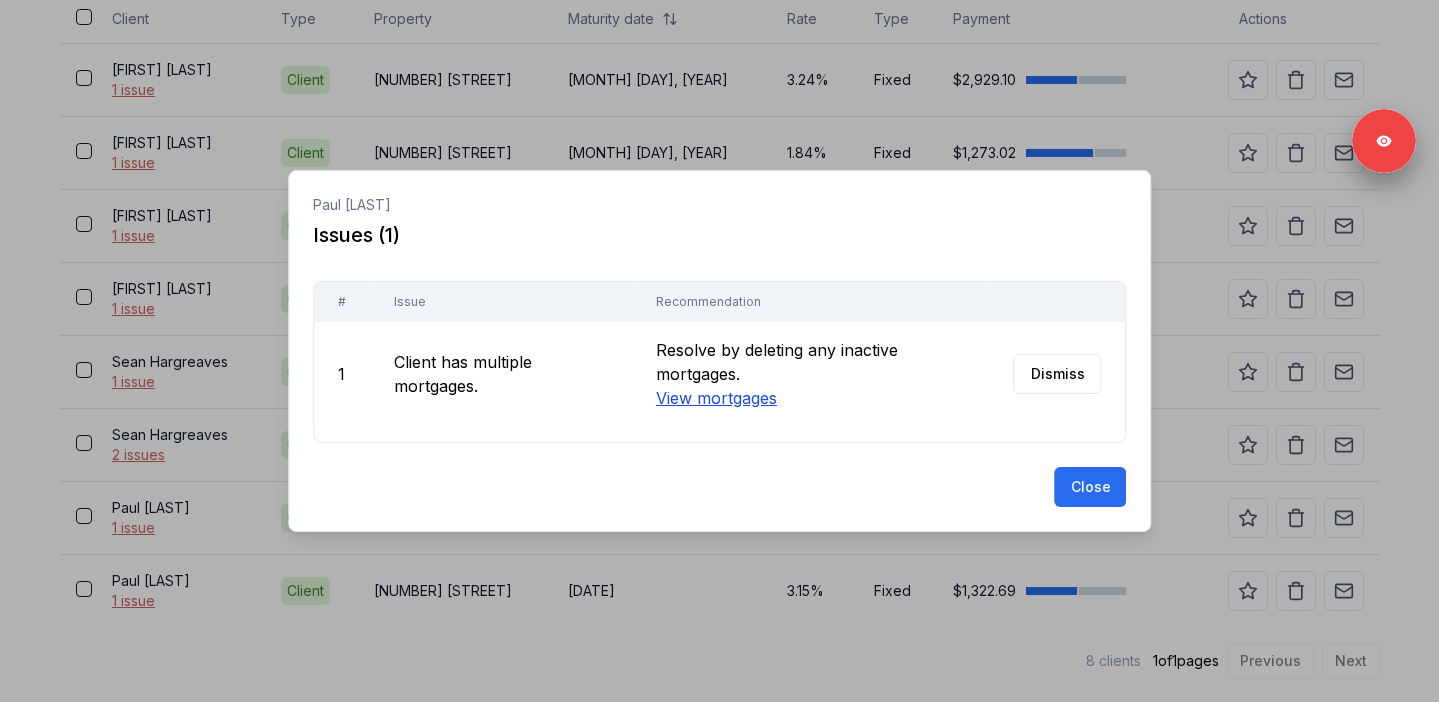 click on "View mortgages" at bounding box center [715, 398] 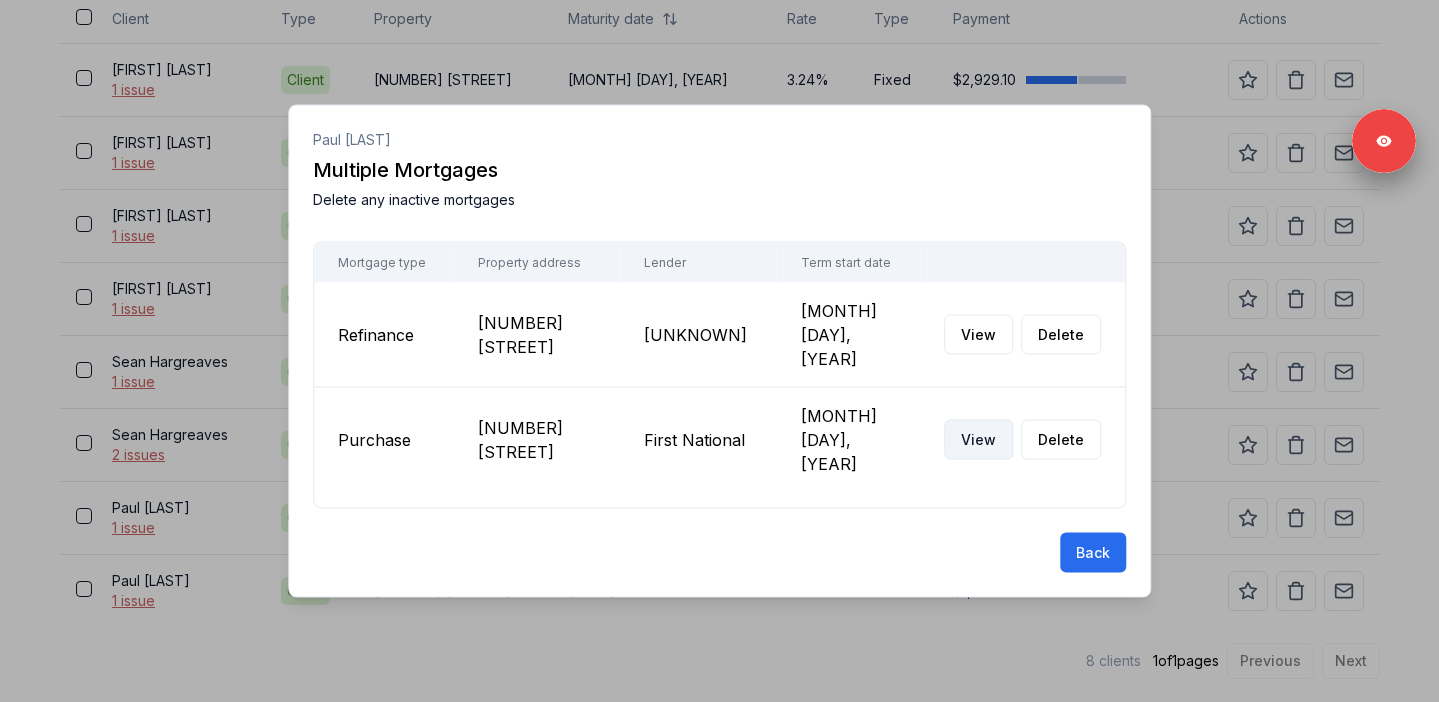 click on "View" at bounding box center (978, 440) 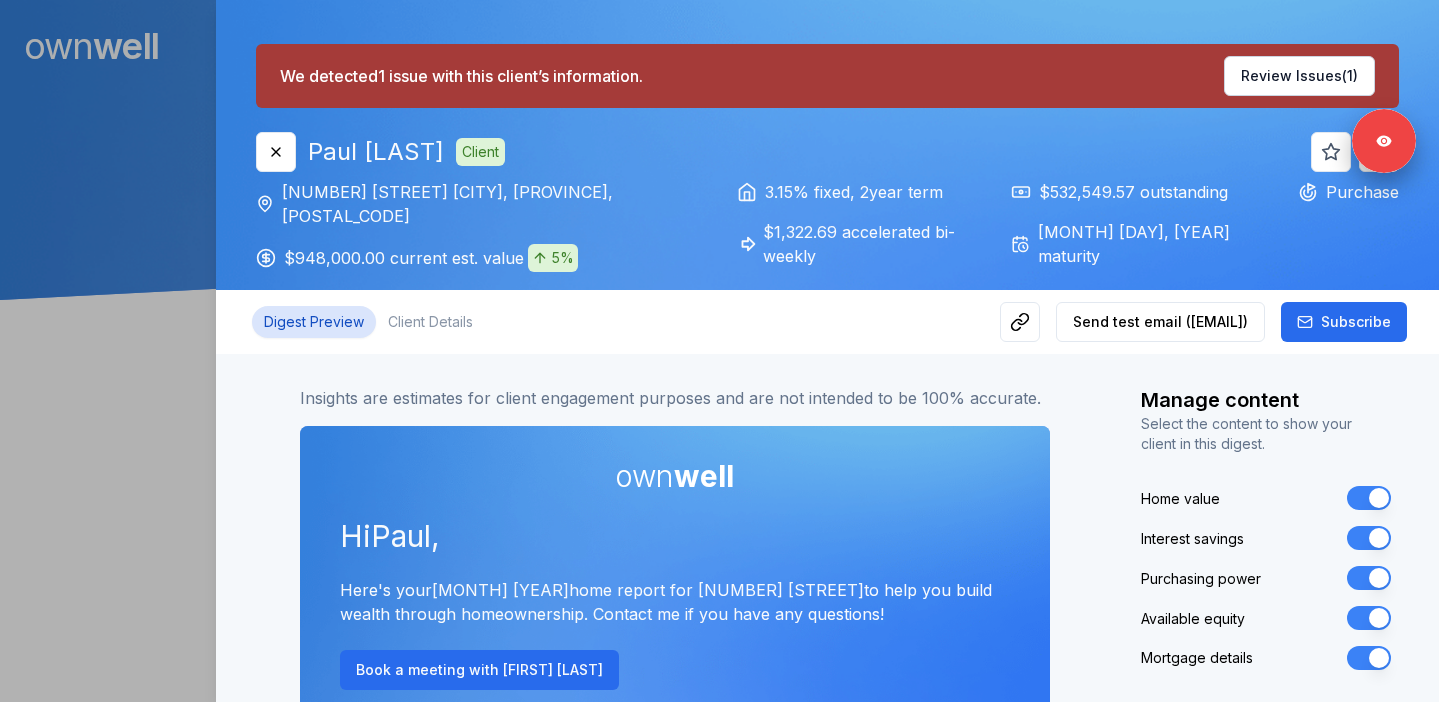 scroll, scrollTop: 0, scrollLeft: 0, axis: both 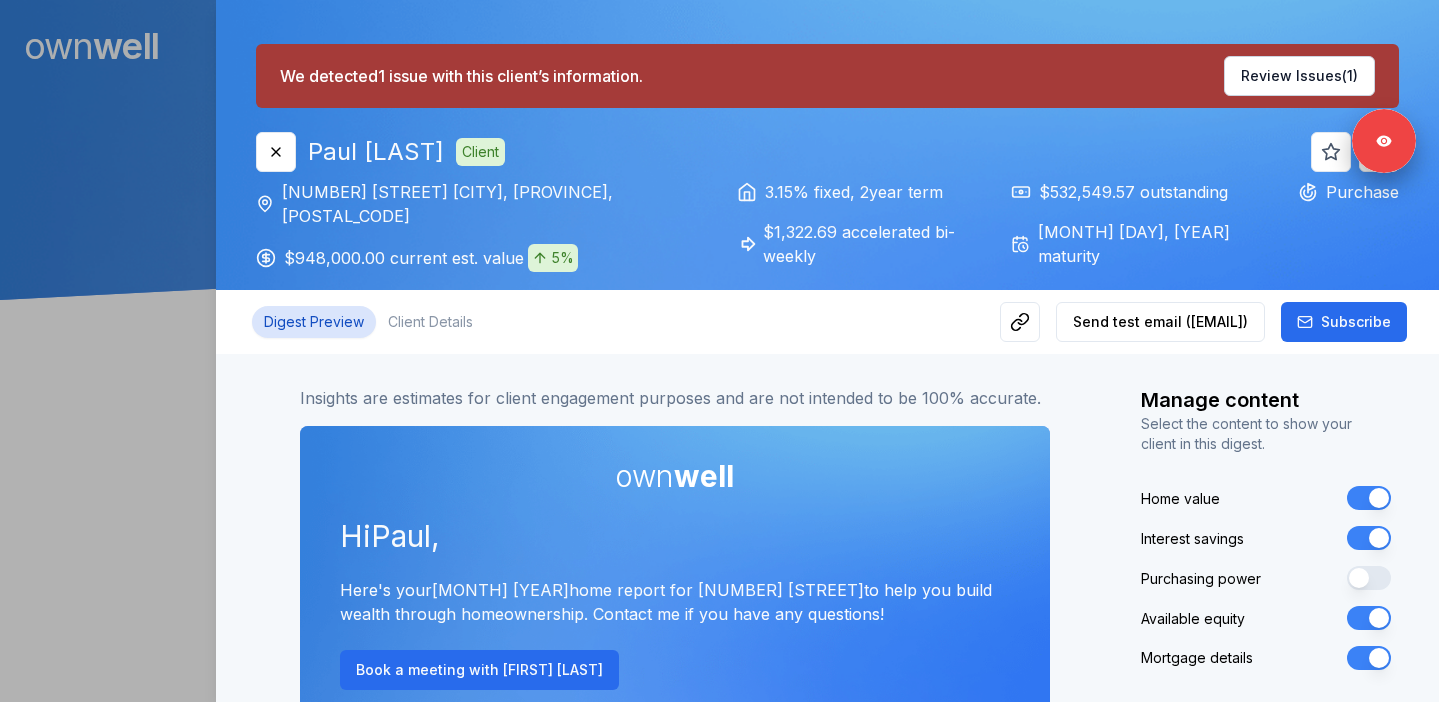 click on "Available equity" at bounding box center [1369, 618] 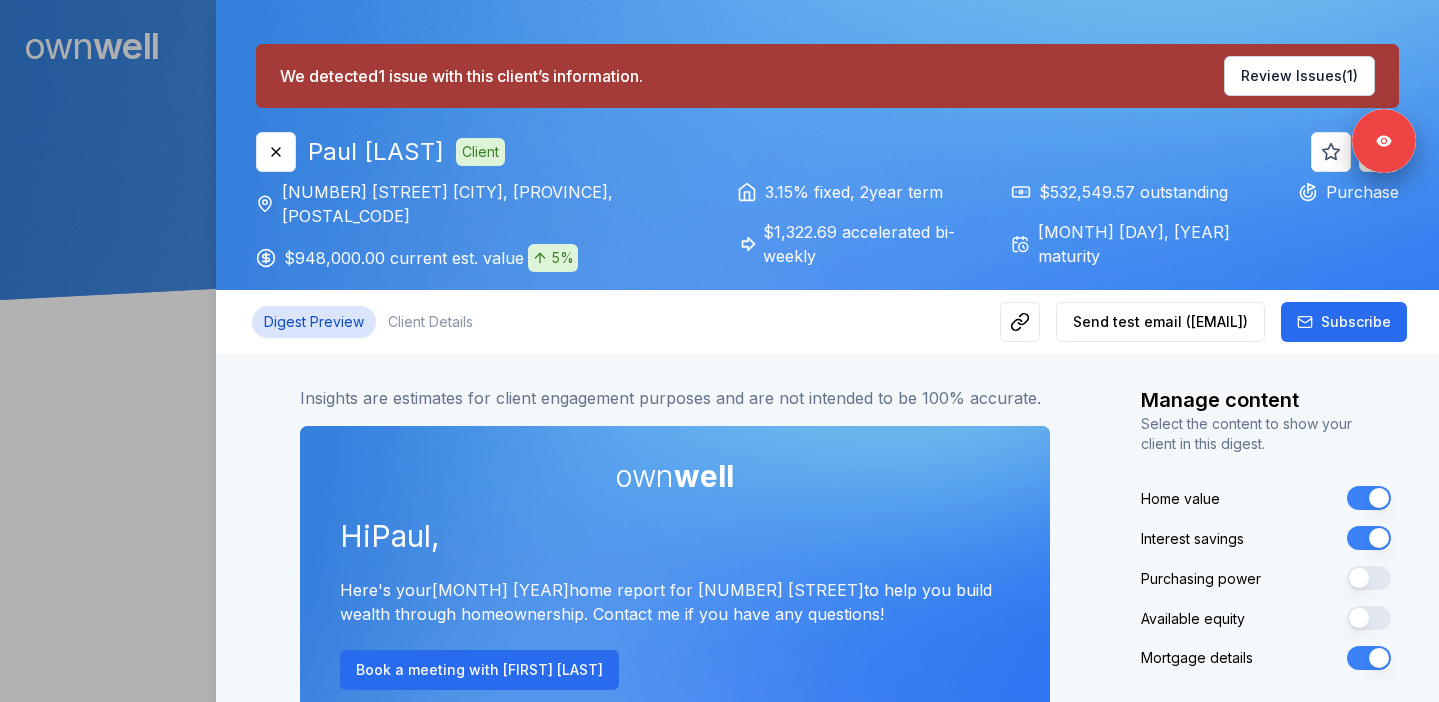 click at bounding box center [719, 351] 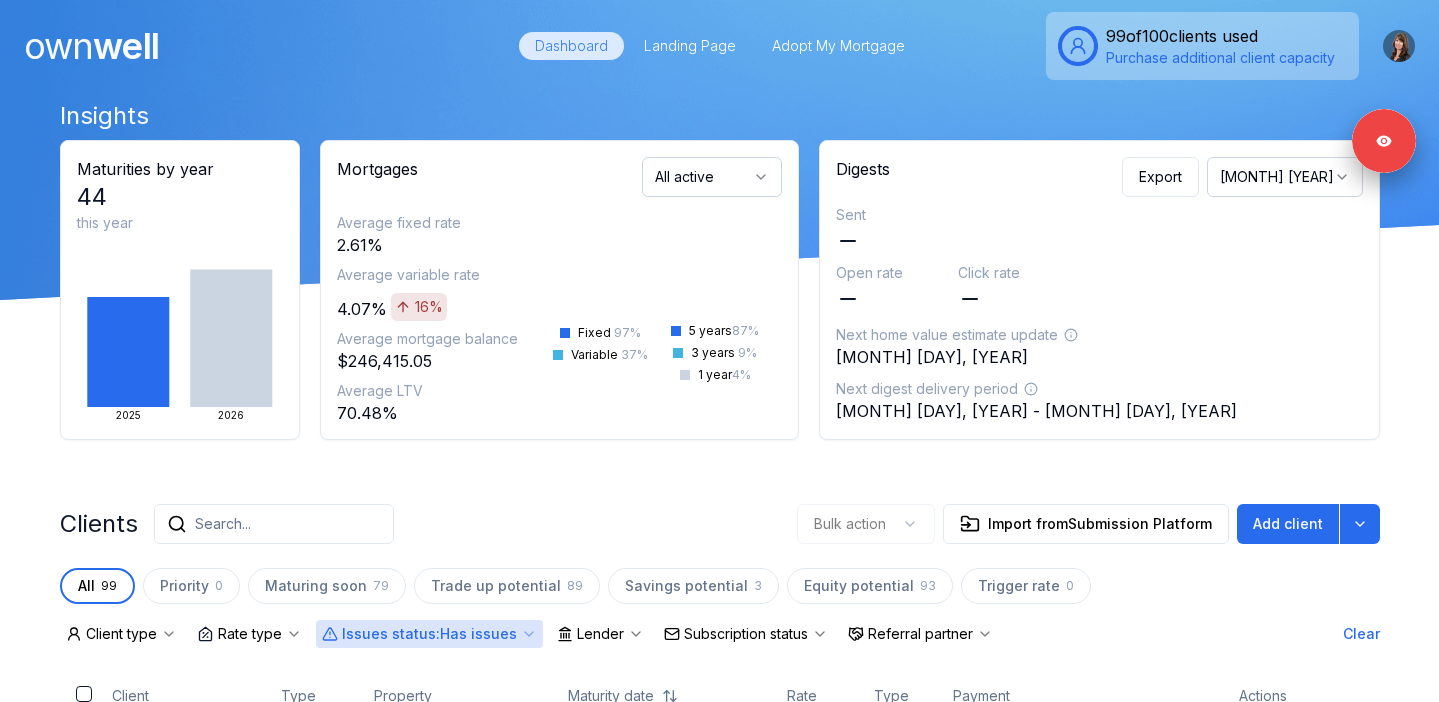 scroll, scrollTop: 677, scrollLeft: 0, axis: vertical 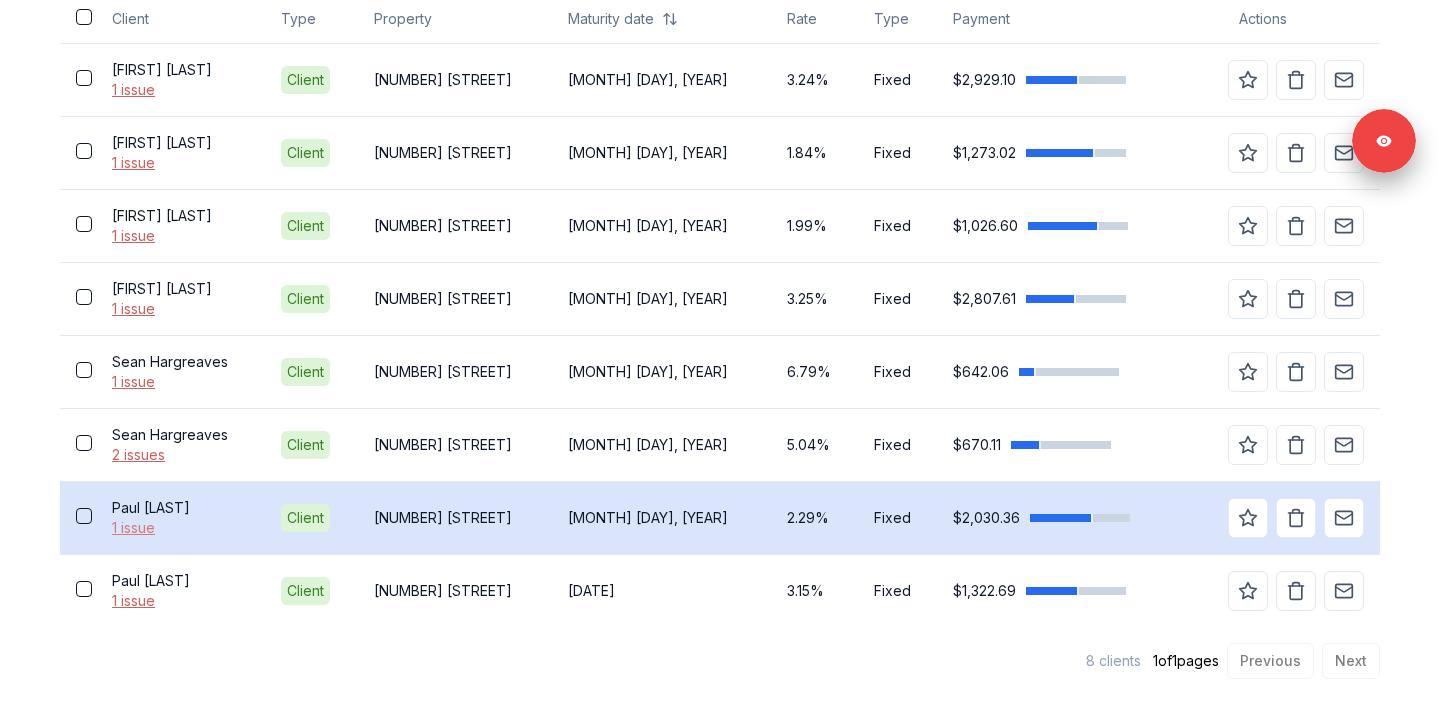 click on "1   issue" at bounding box center (180, 528) 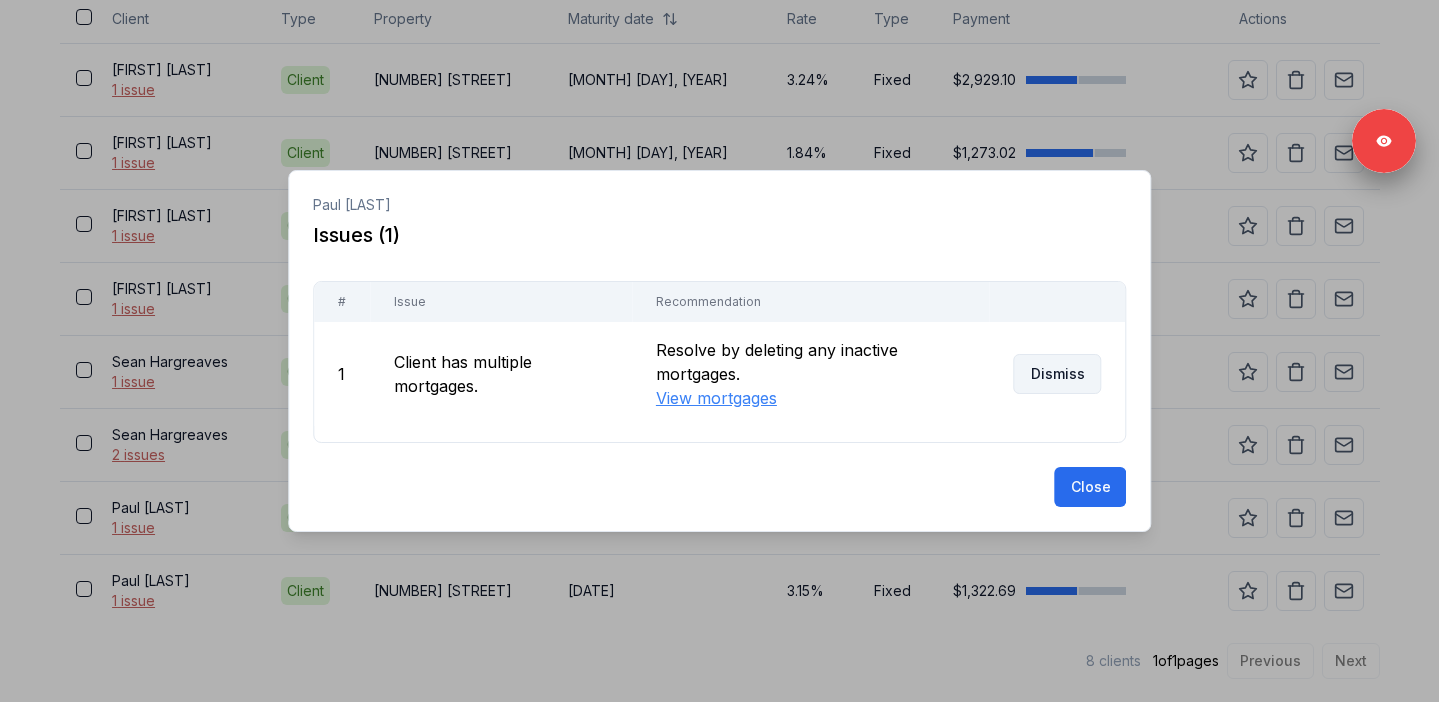 click on "Dismiss" at bounding box center [1057, 374] 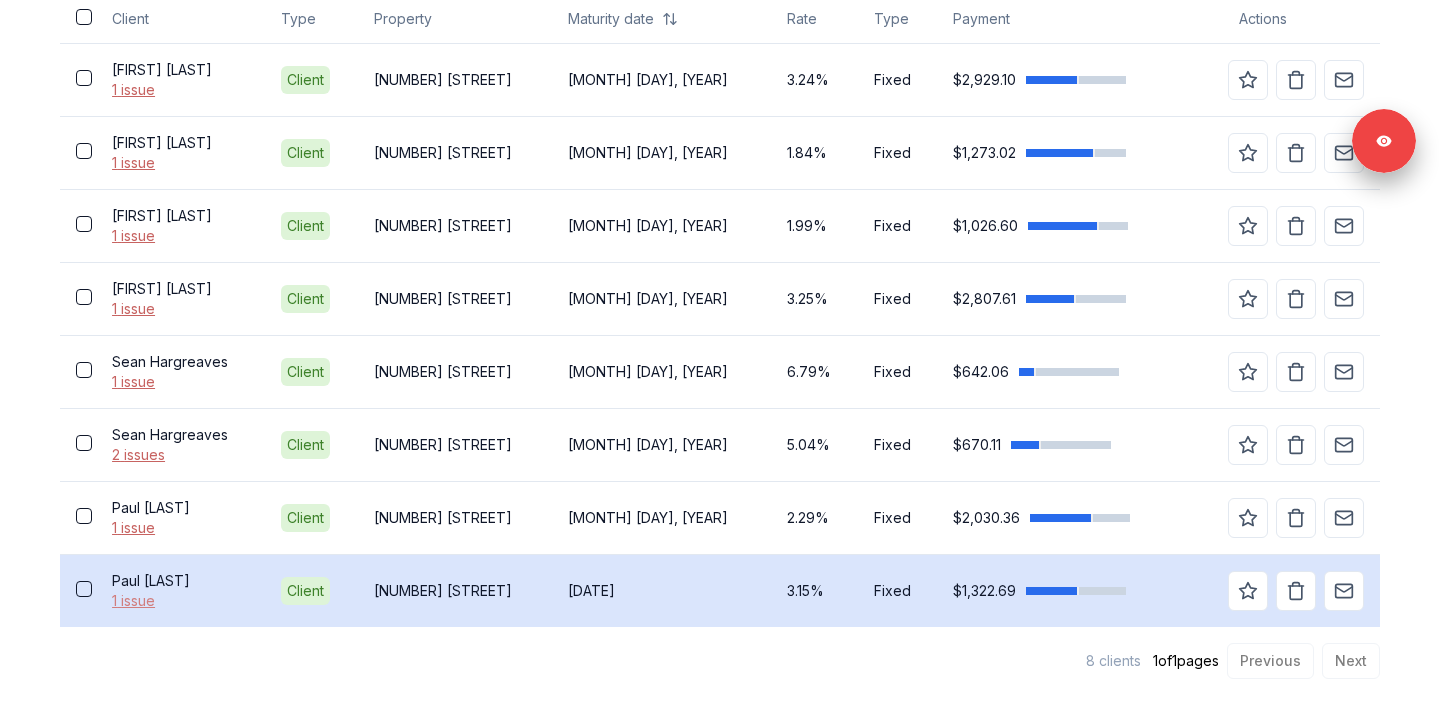 click on "1   issue" at bounding box center [180, 601] 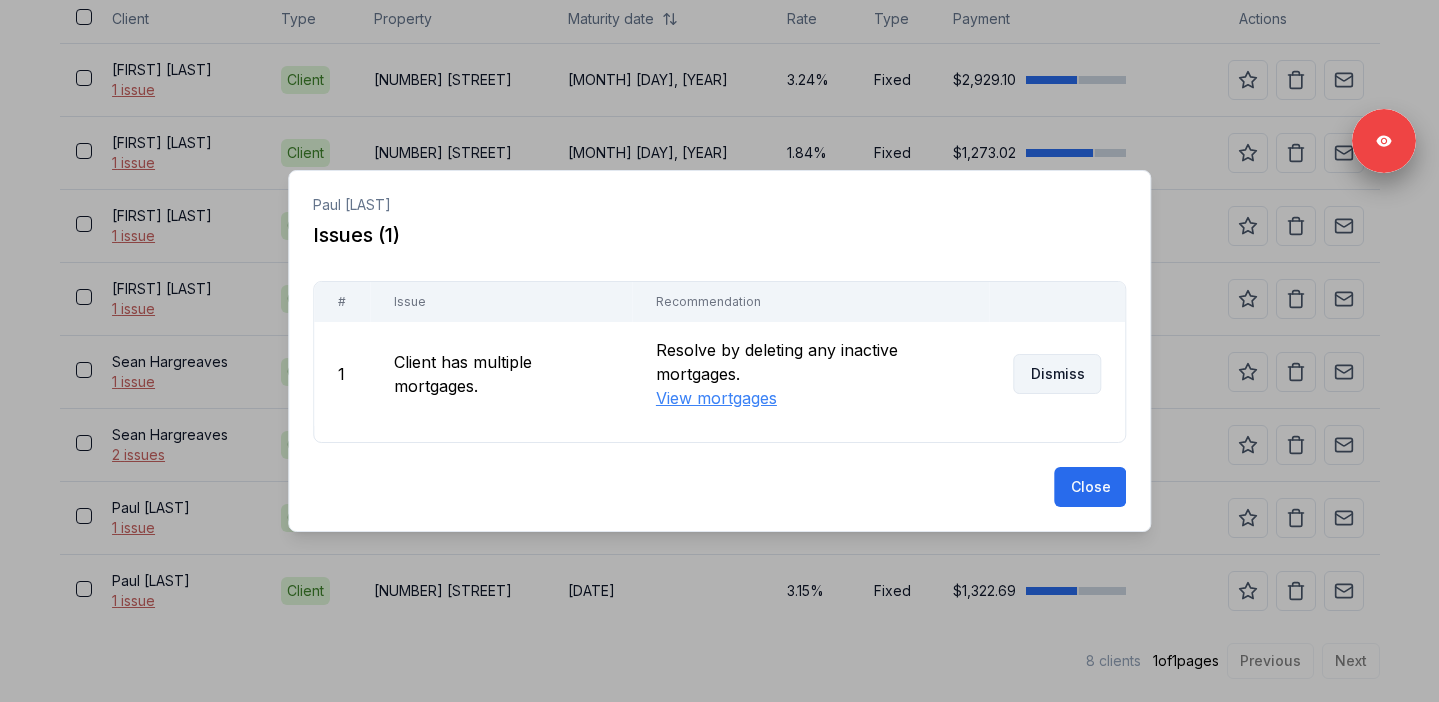 scroll, scrollTop: 604, scrollLeft: 0, axis: vertical 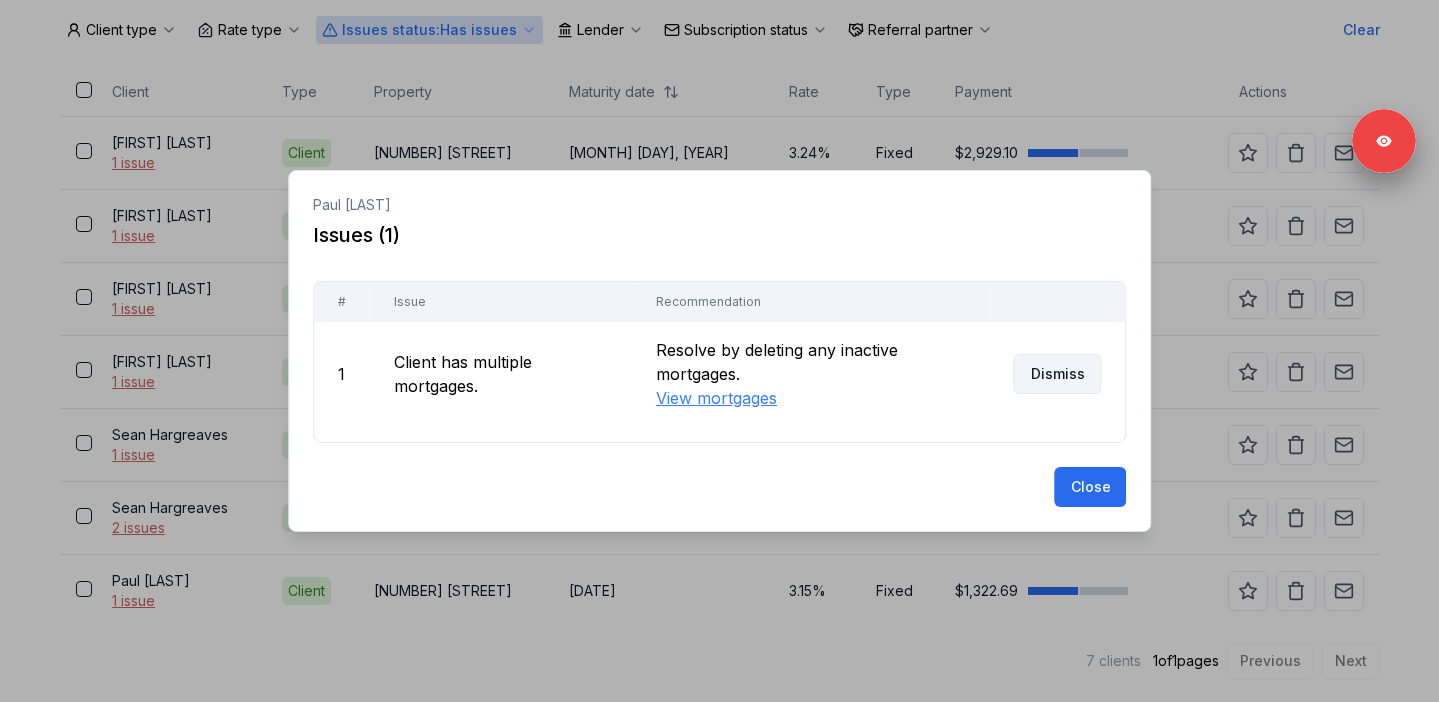 click on "Dismiss" at bounding box center [1057, 374] 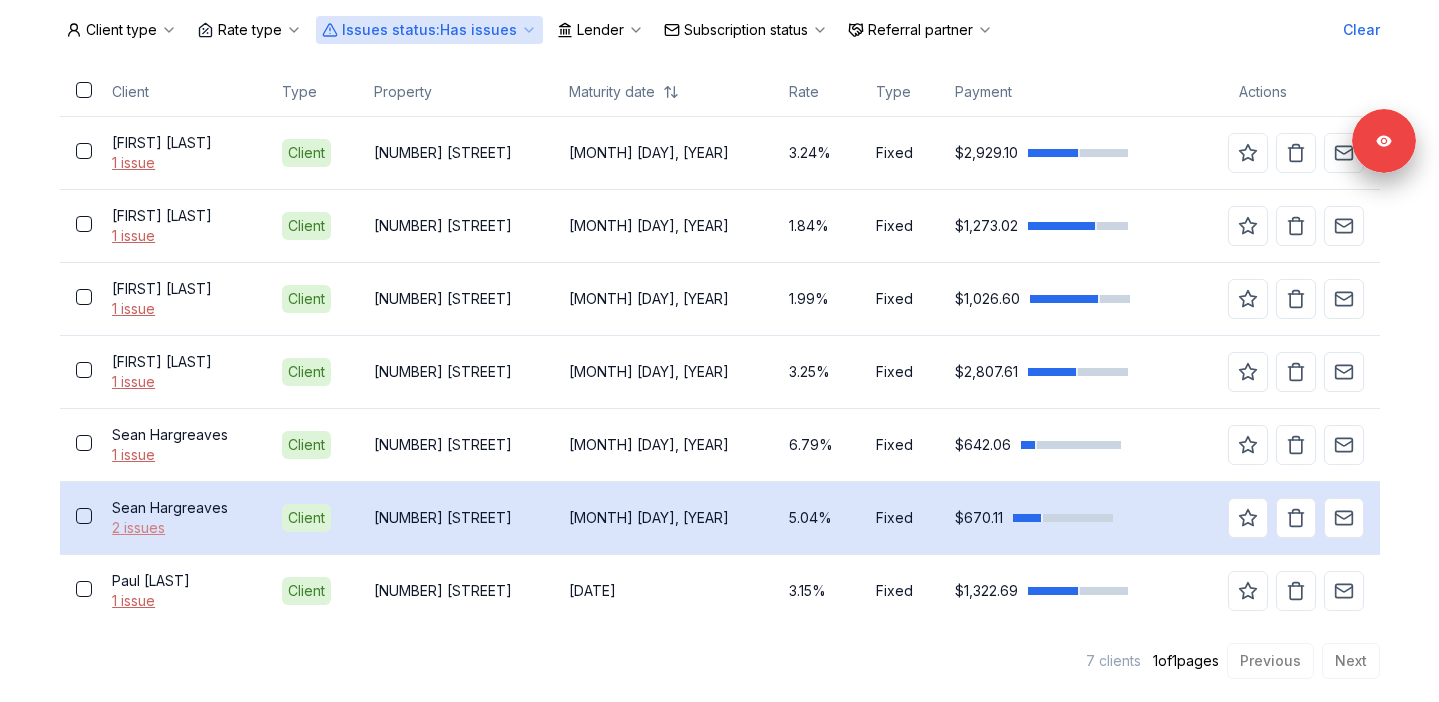click on "2   issues" at bounding box center [180, 528] 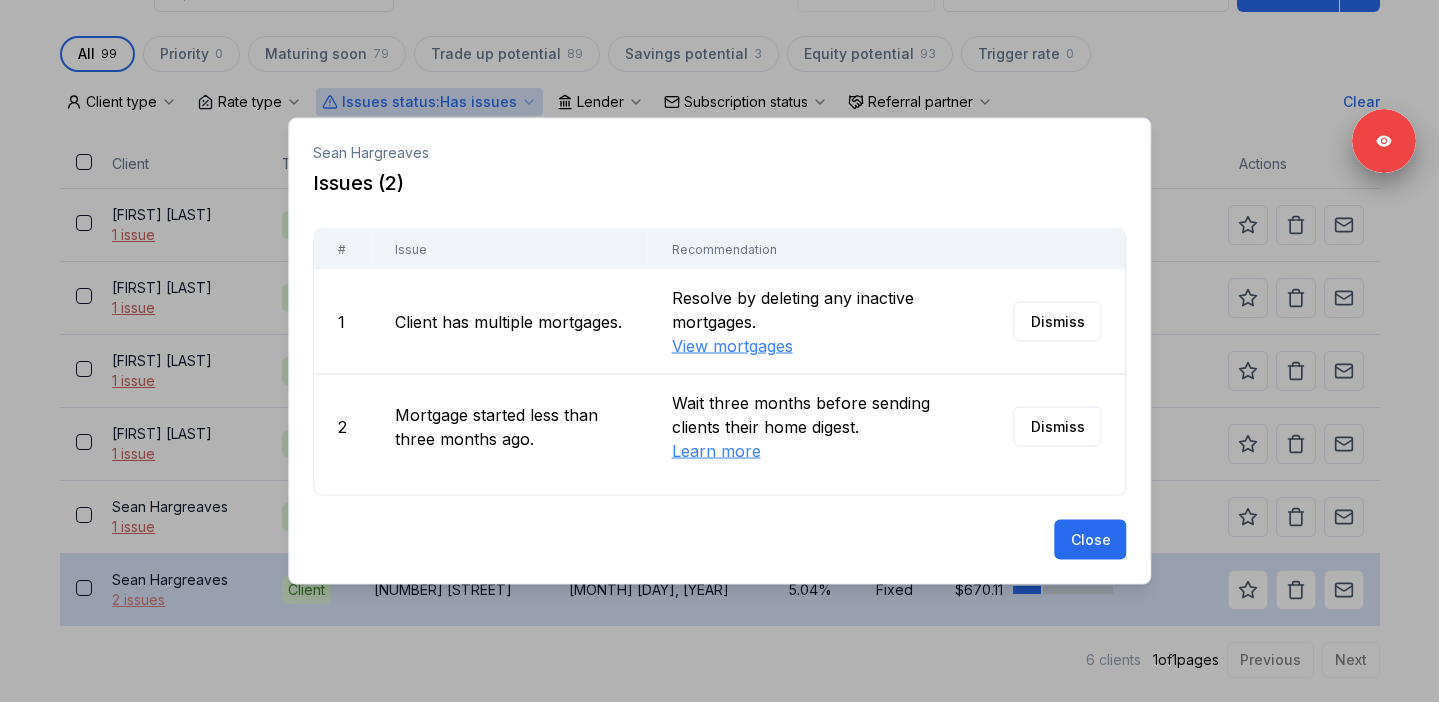 scroll, scrollTop: 531, scrollLeft: 0, axis: vertical 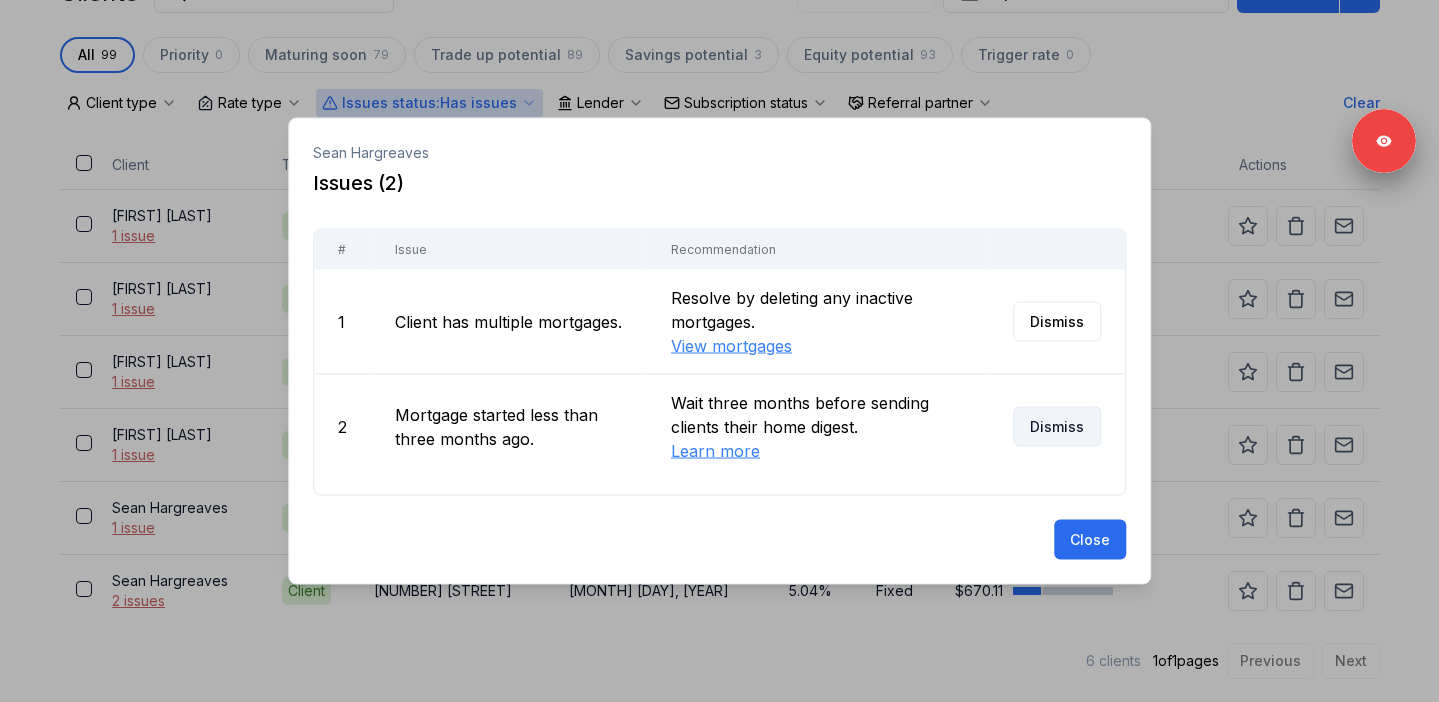 click on "Dismiss" at bounding box center (1057, 427) 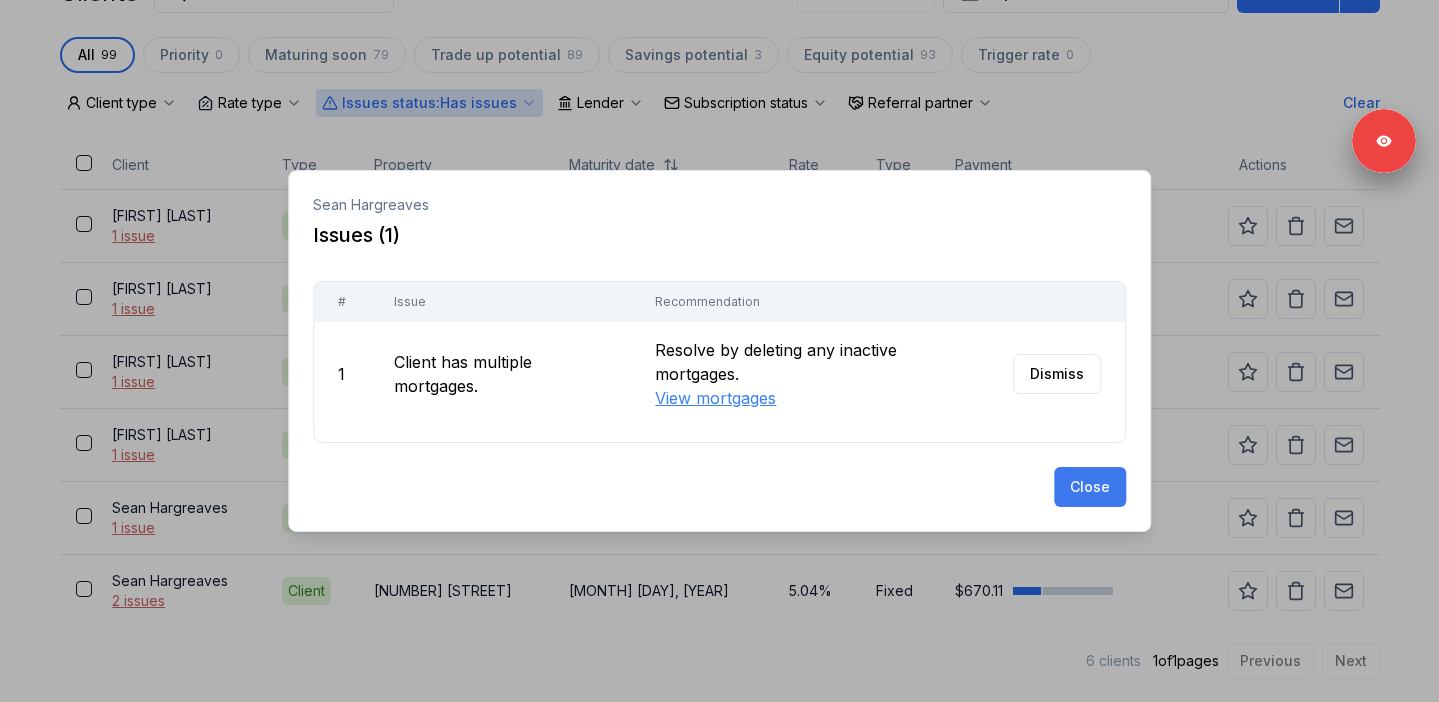 click on "Close" at bounding box center (1090, 487) 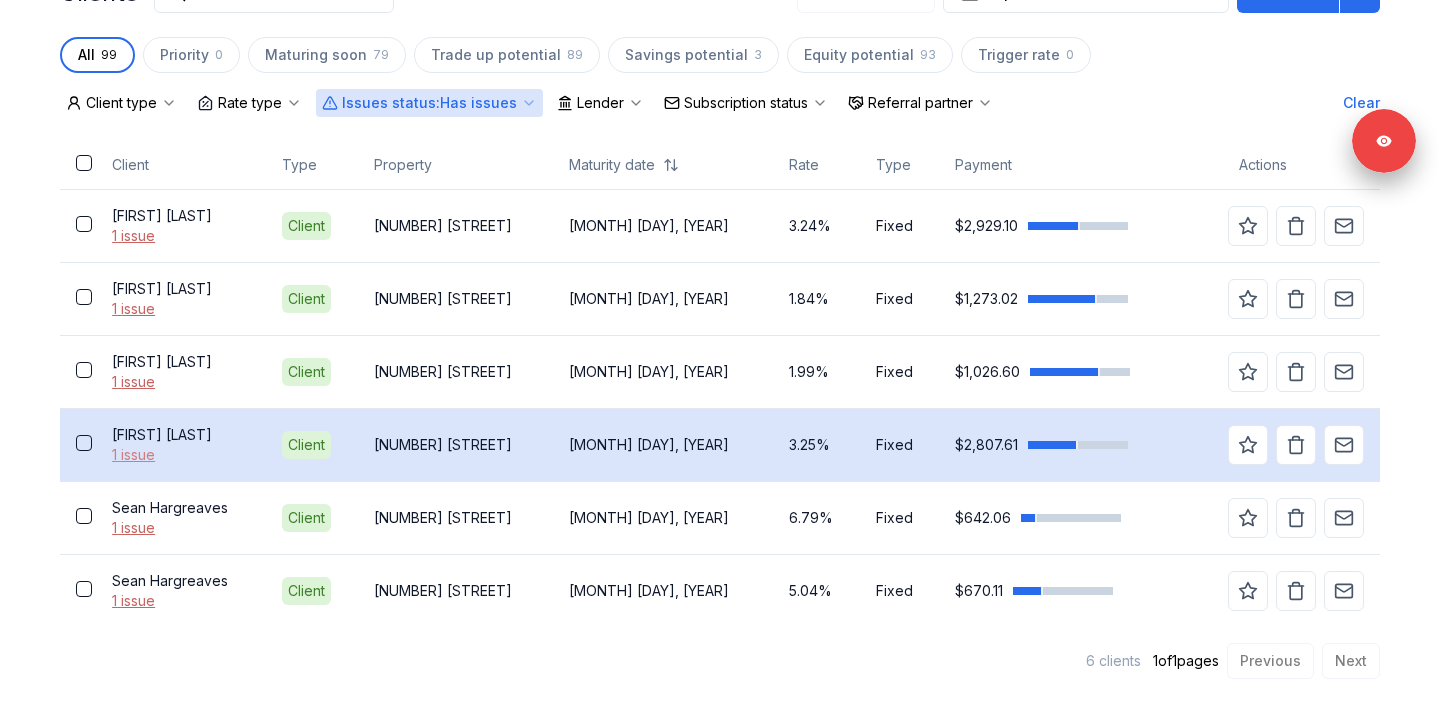click on "1   issue" at bounding box center [180, 455] 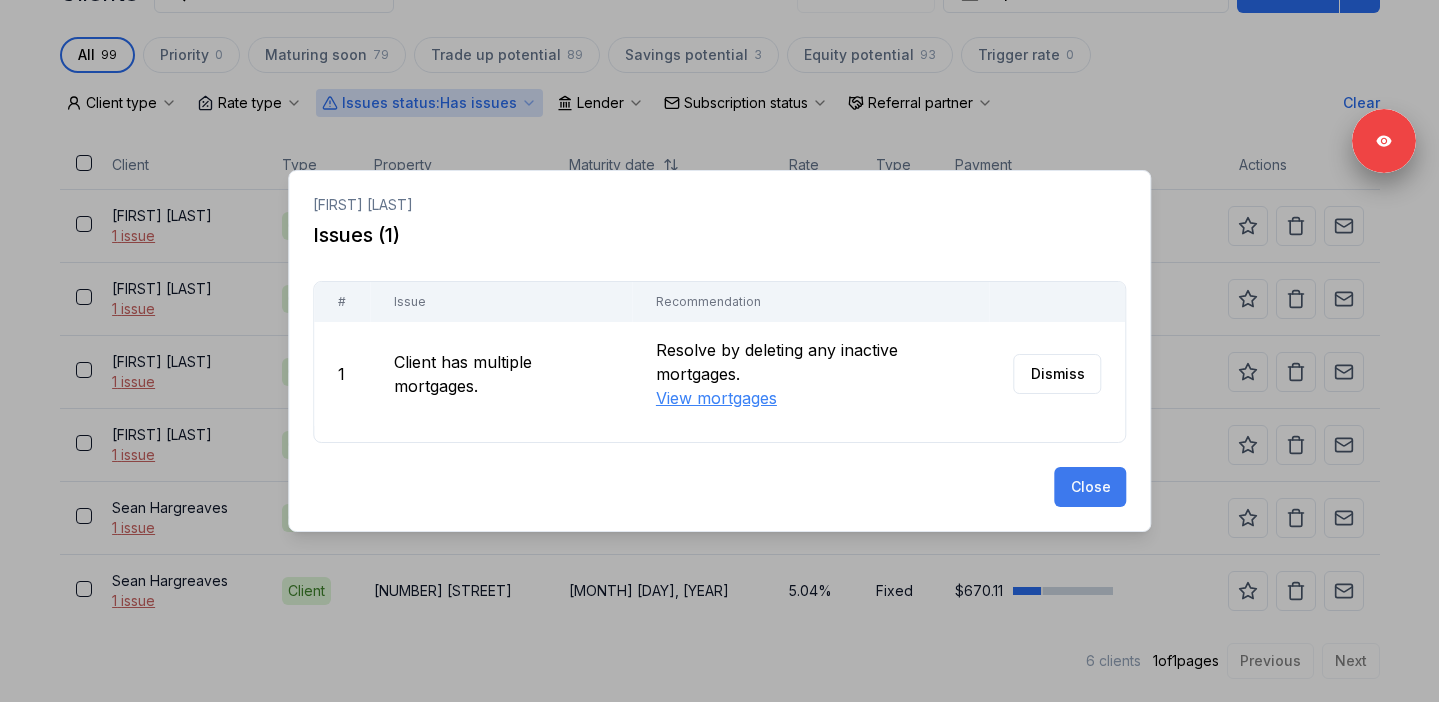 click on "Close" at bounding box center [1090, 487] 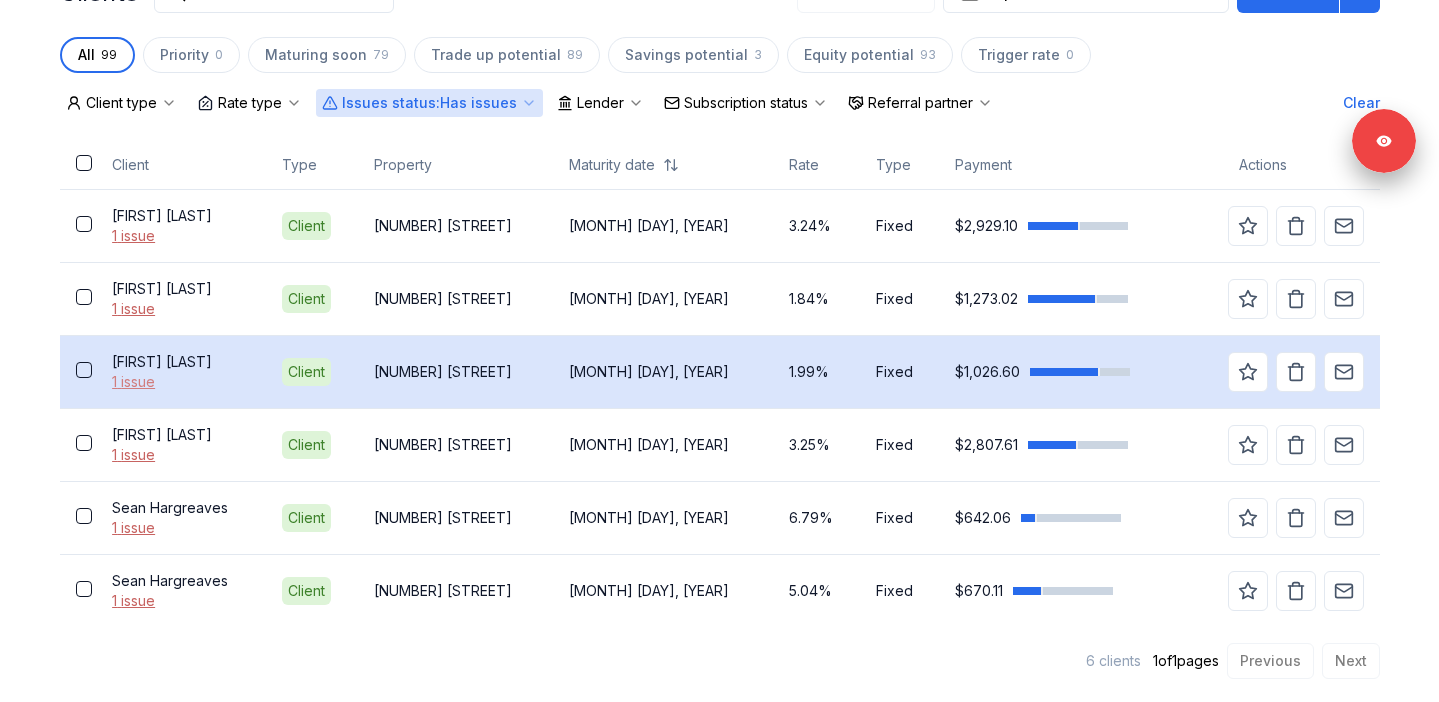 click on "1   issue" at bounding box center (180, 382) 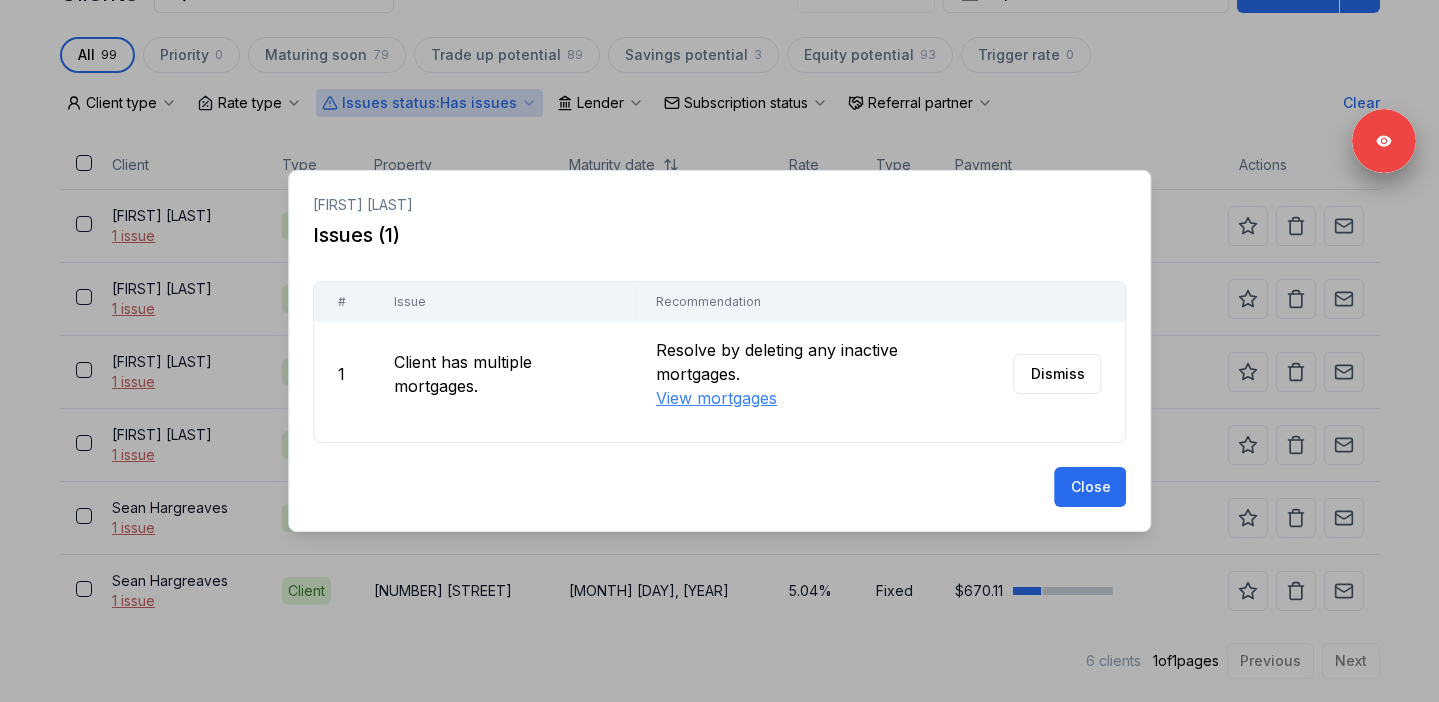 click at bounding box center [719, 351] 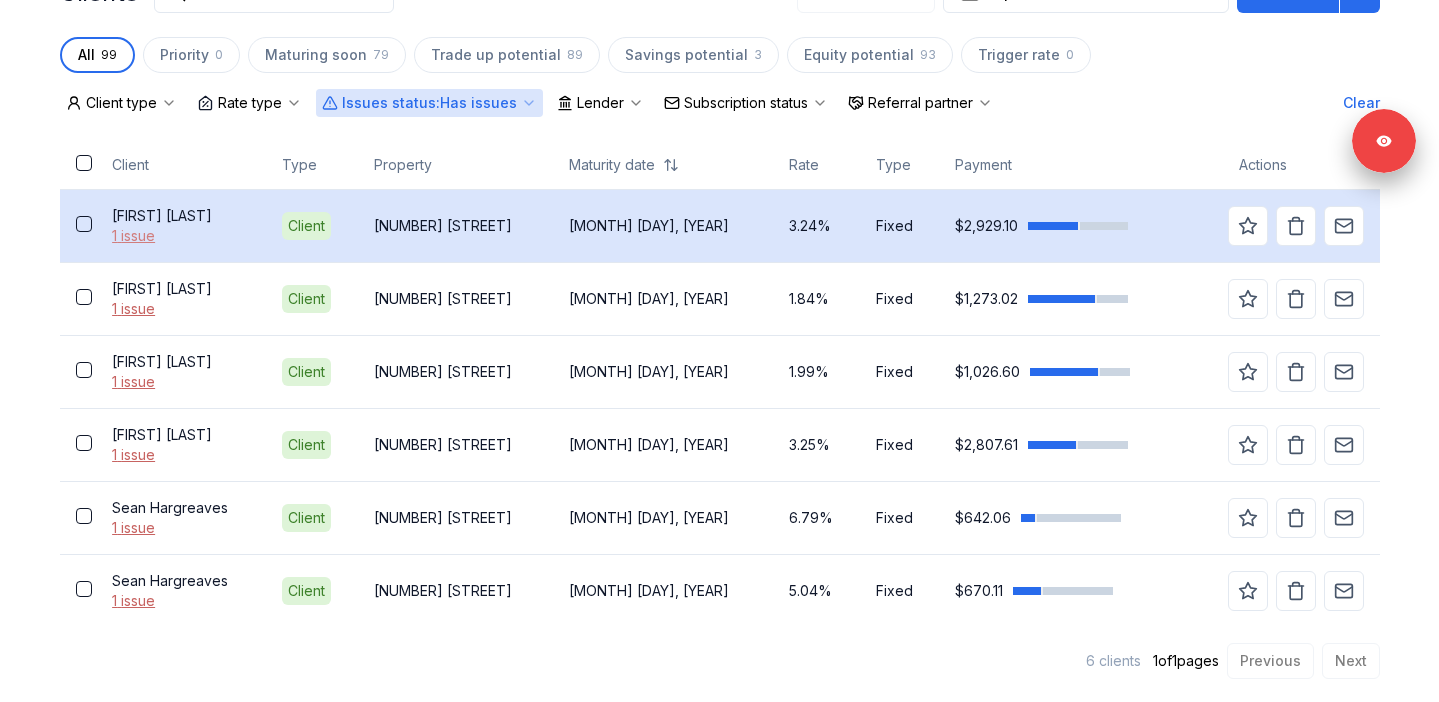 click on "1   issue" at bounding box center (180, 236) 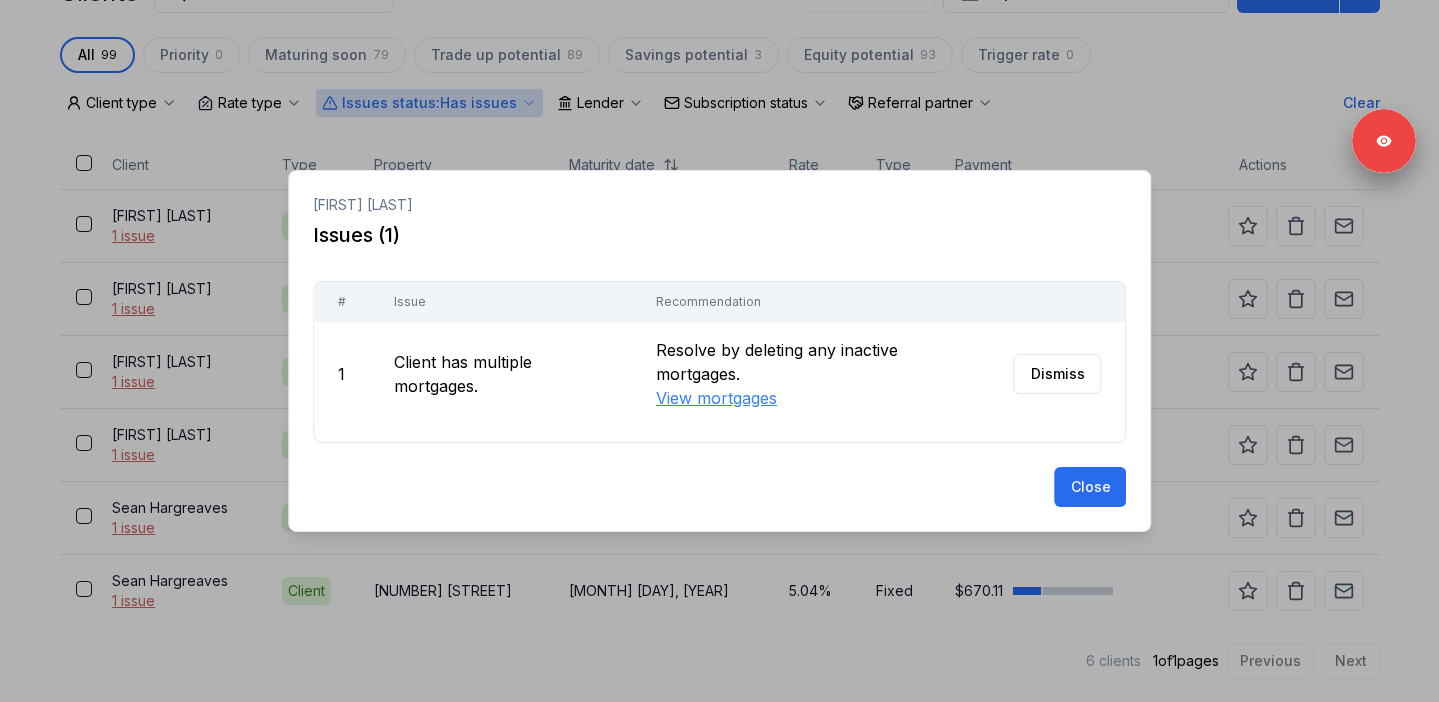 click at bounding box center [719, 351] 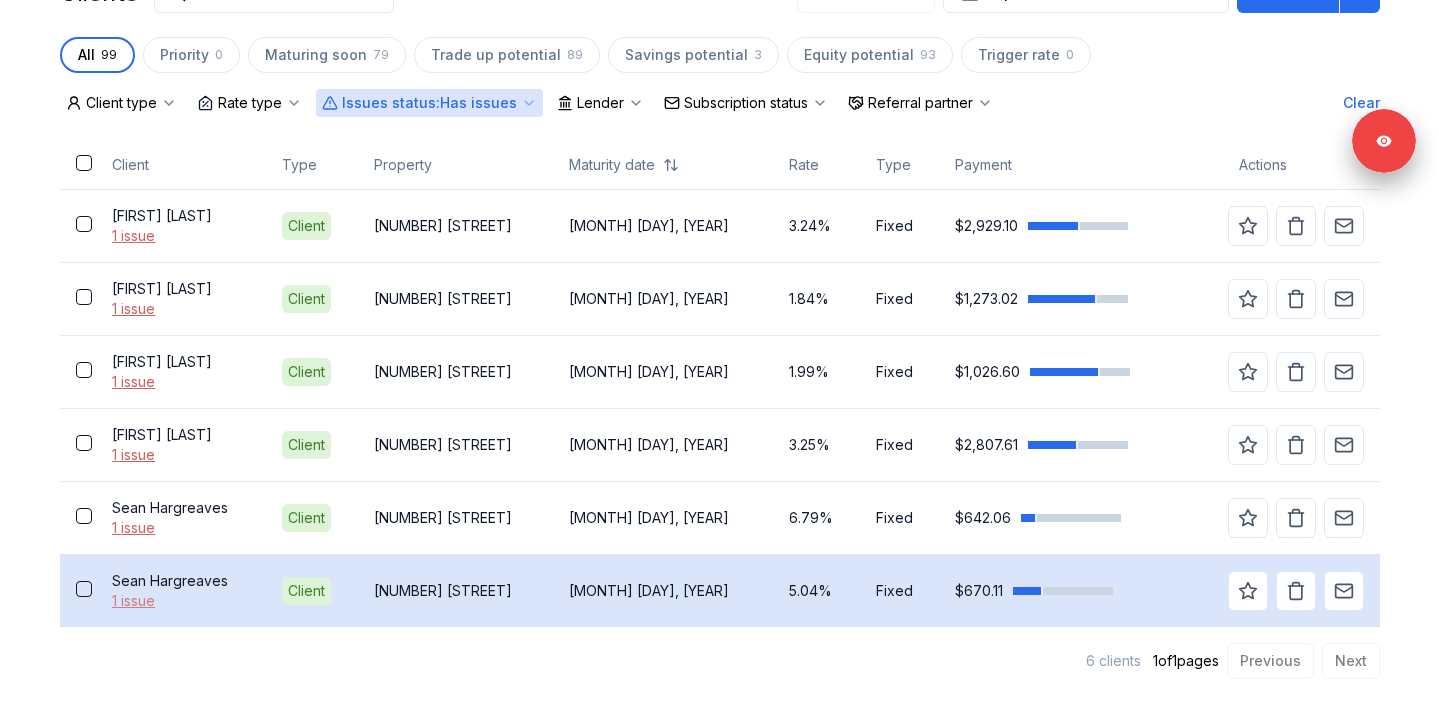 click on "1   issue" at bounding box center [180, 601] 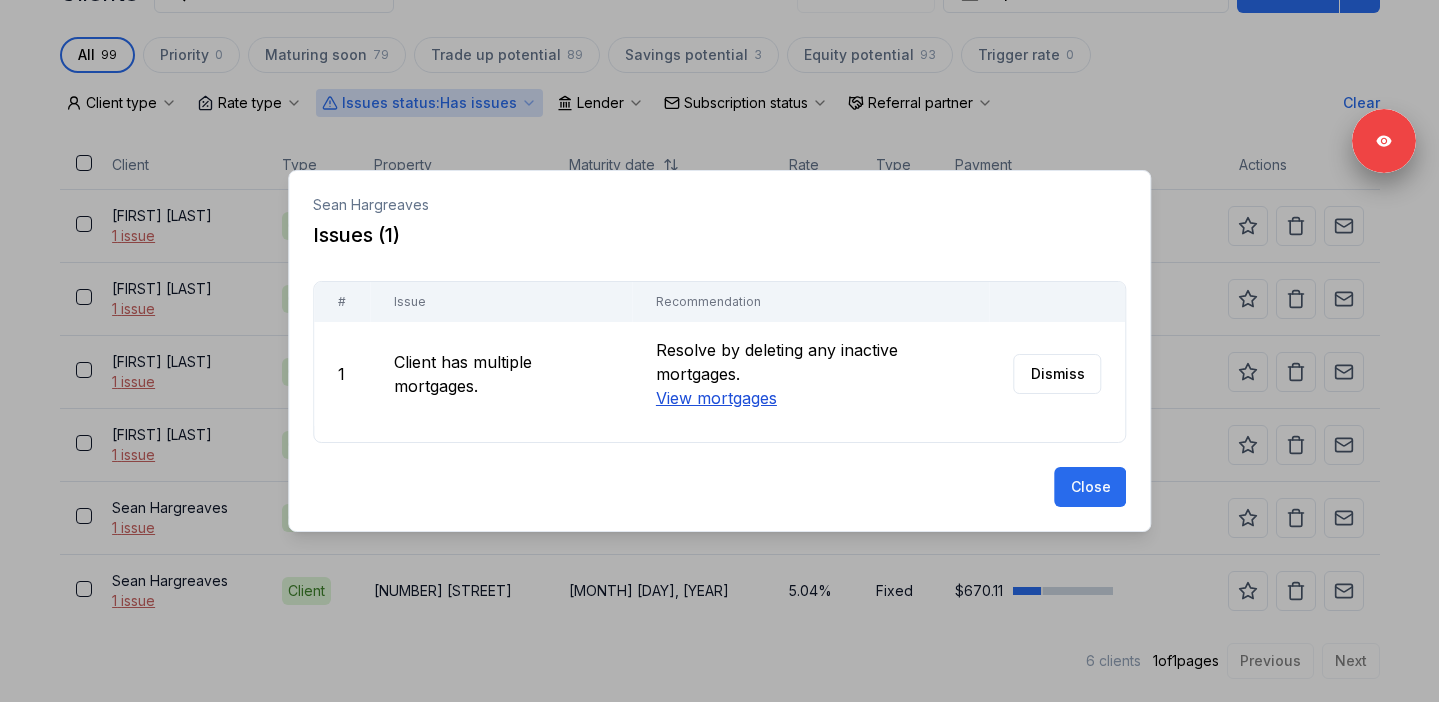 click on "View mortgages" at bounding box center [715, 398] 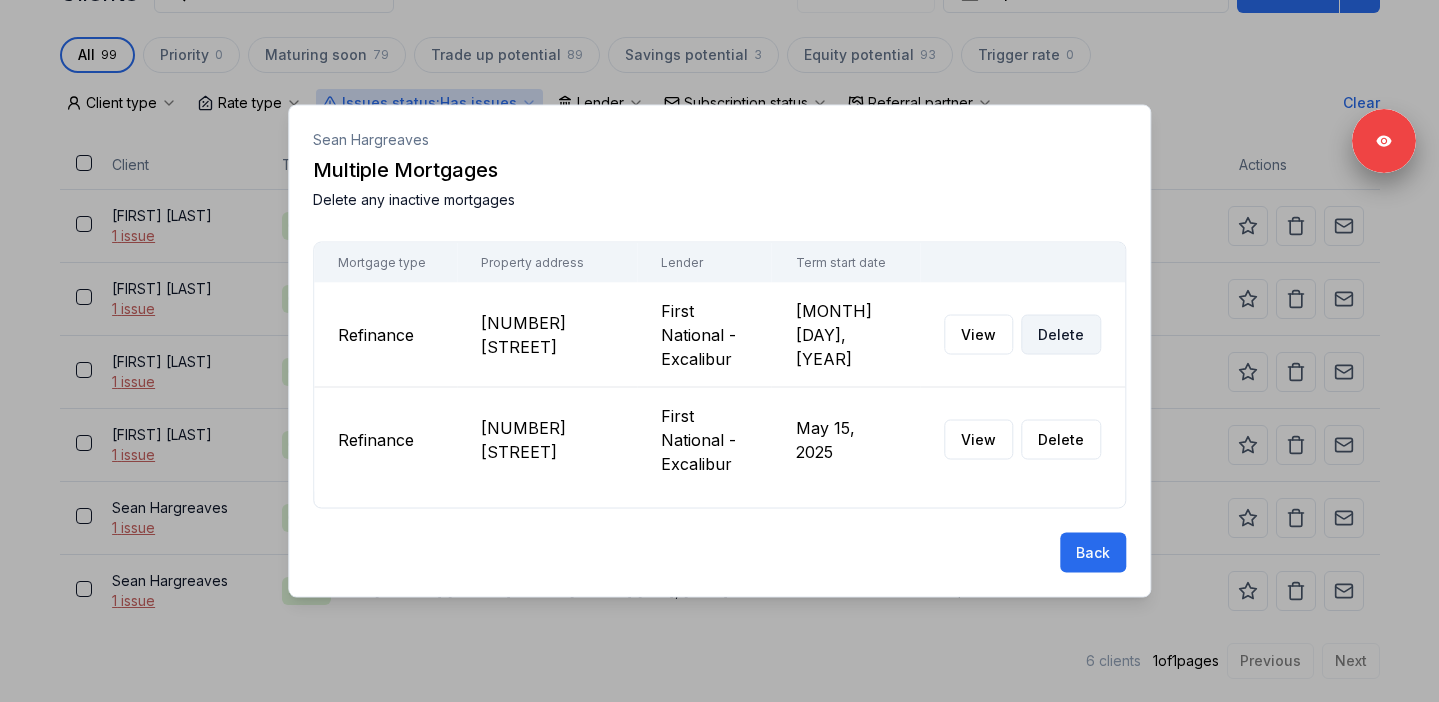 click on "Delete" at bounding box center [1061, 335] 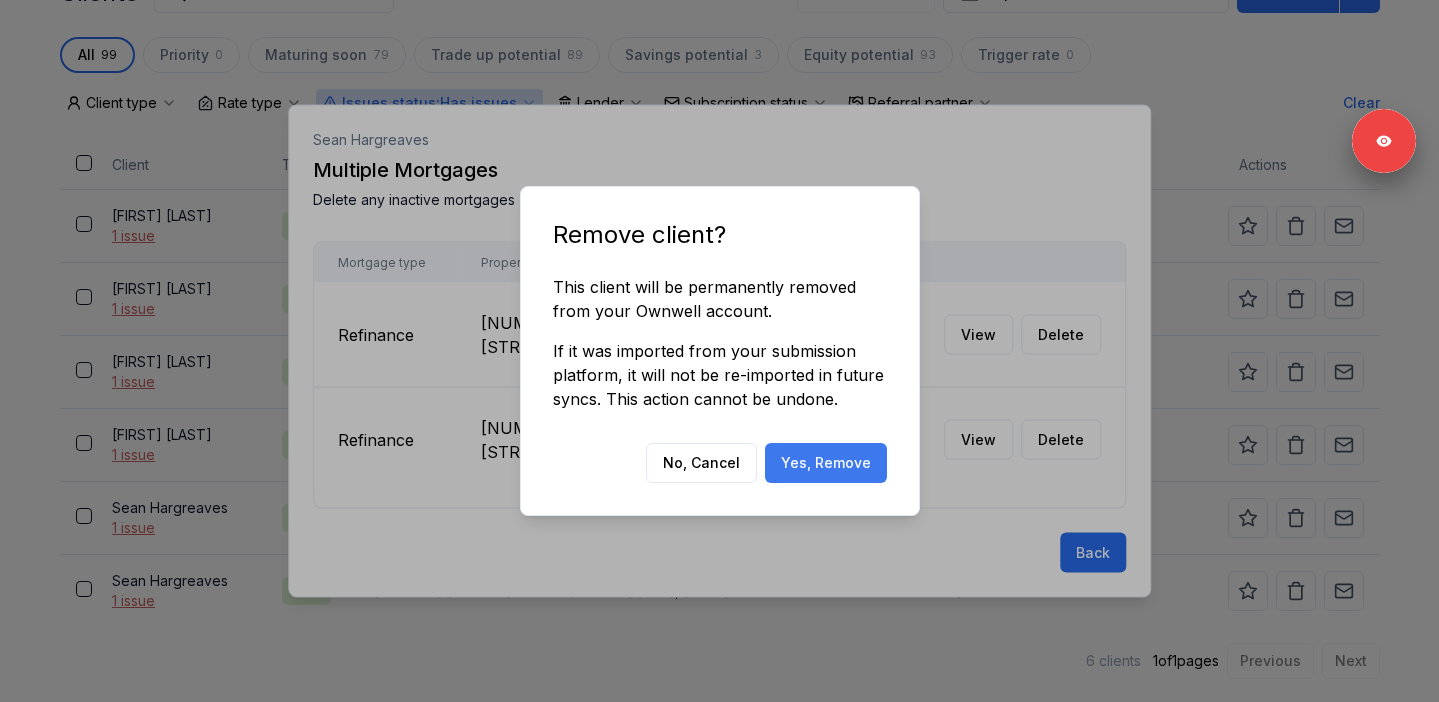 click on "Yes, Remove" at bounding box center [826, 463] 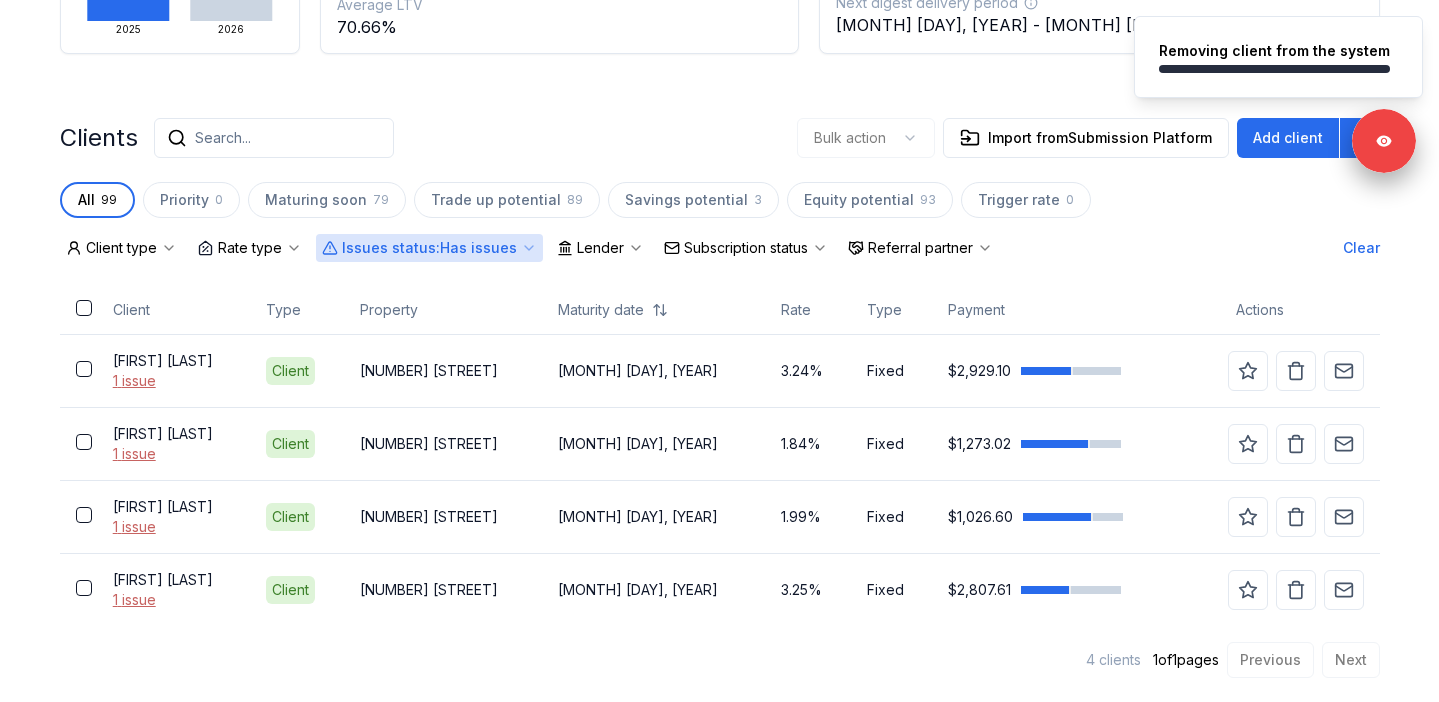scroll, scrollTop: 385, scrollLeft: 0, axis: vertical 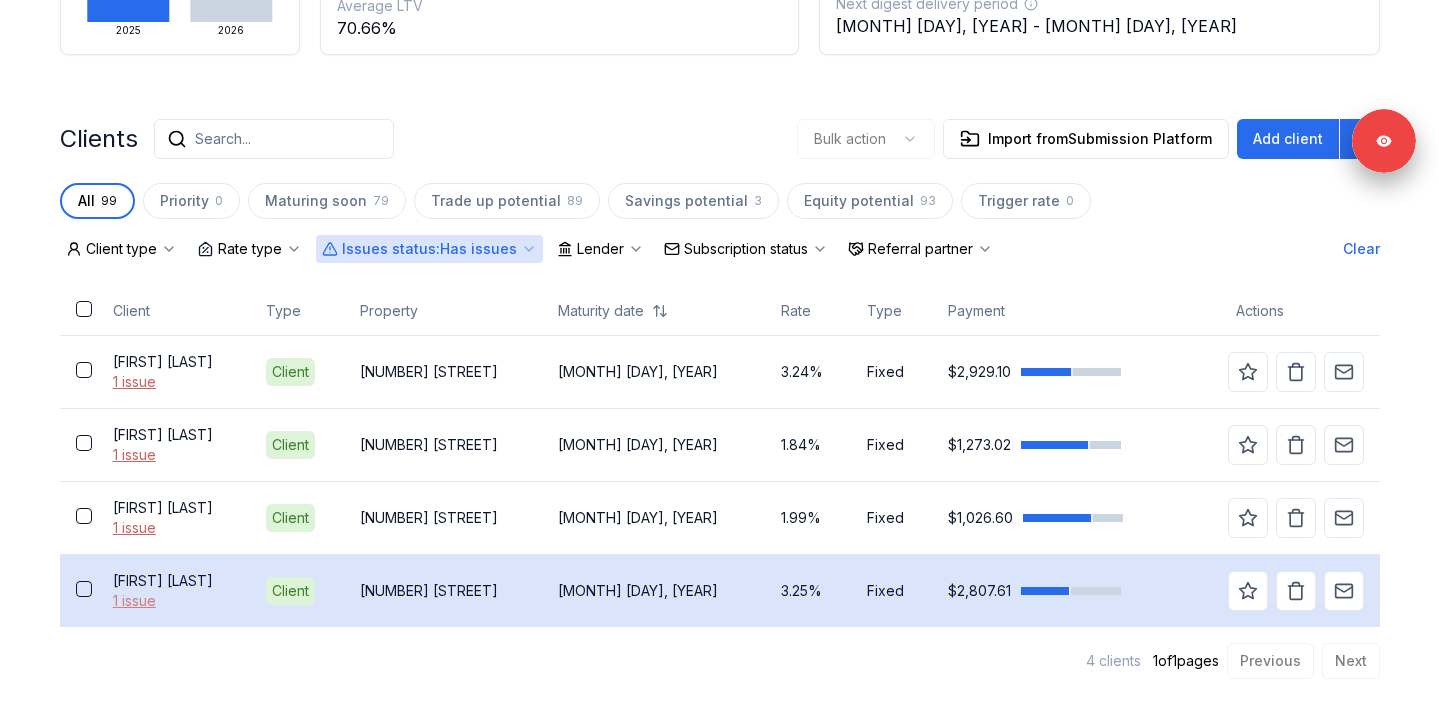 click on "1   issue" at bounding box center [174, 601] 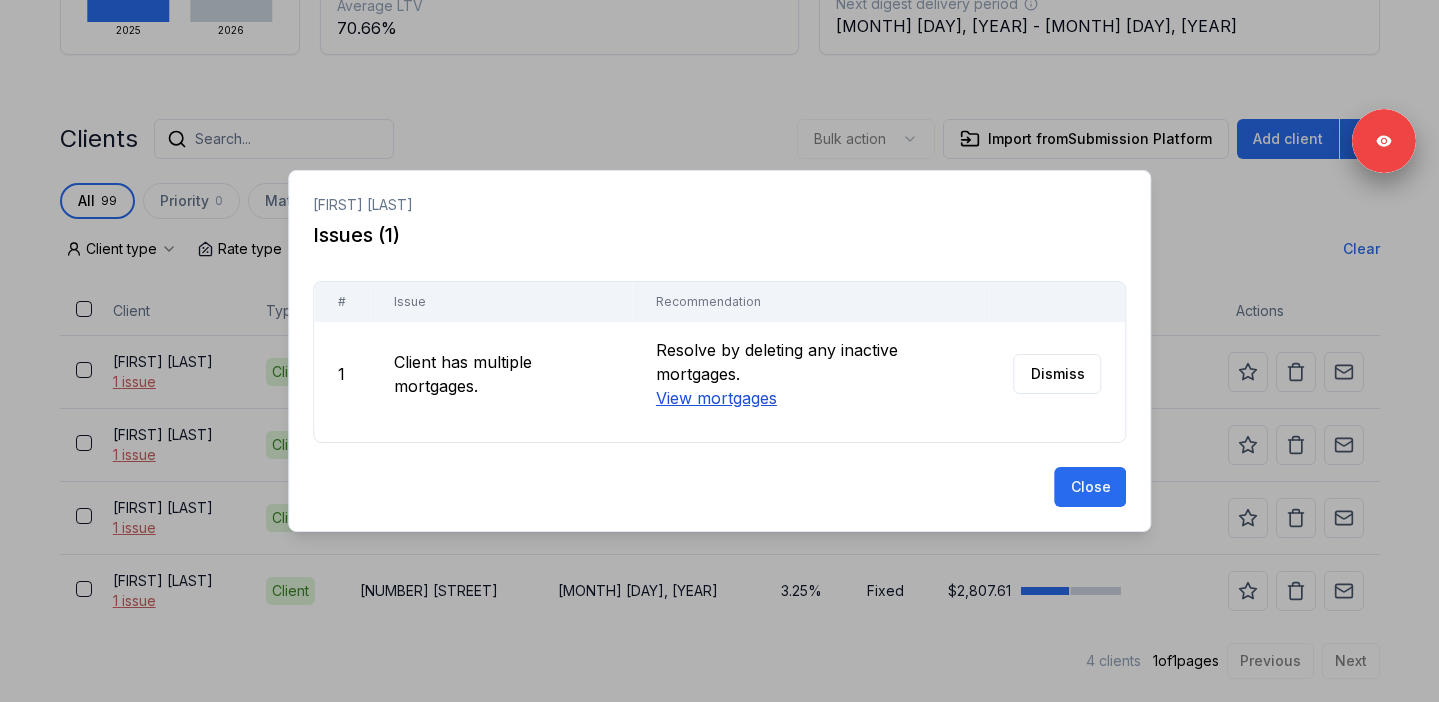 click on "View mortgages" at bounding box center (715, 398) 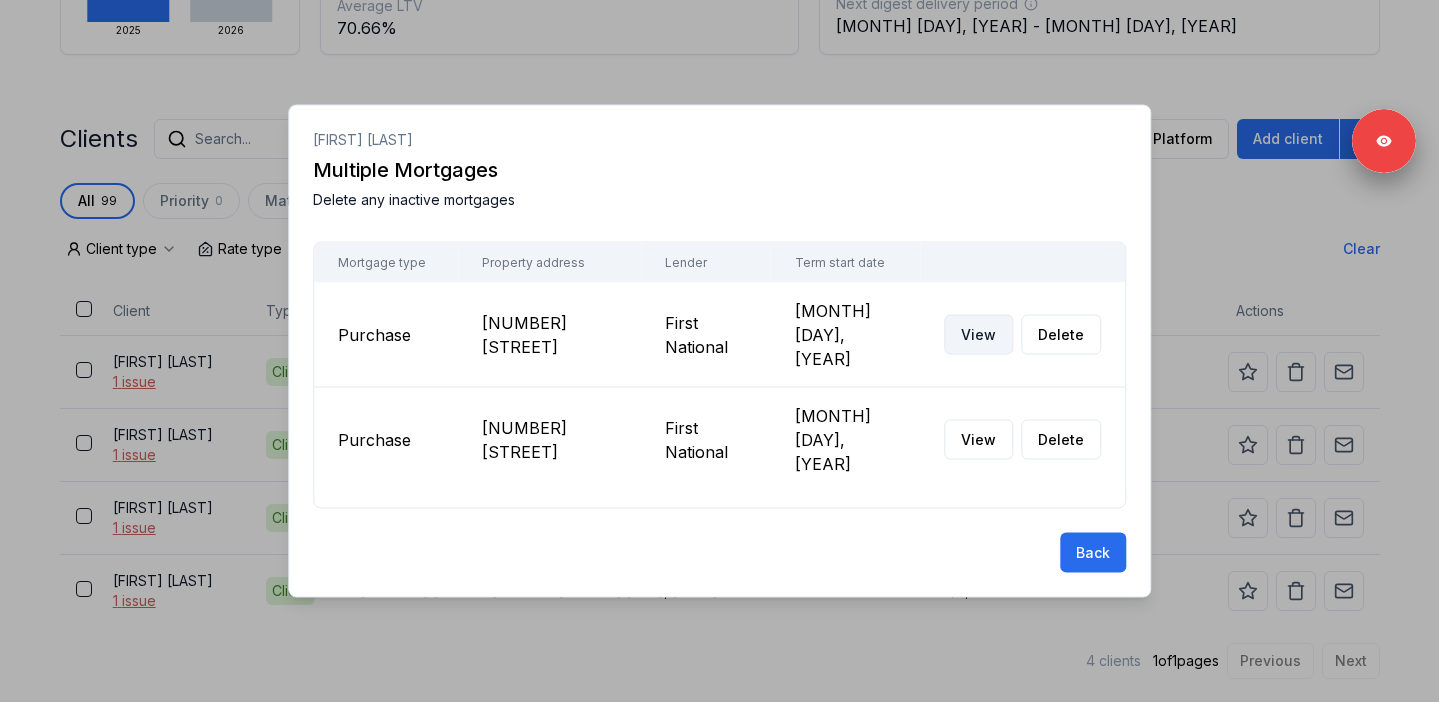 click on "View" at bounding box center (978, 335) 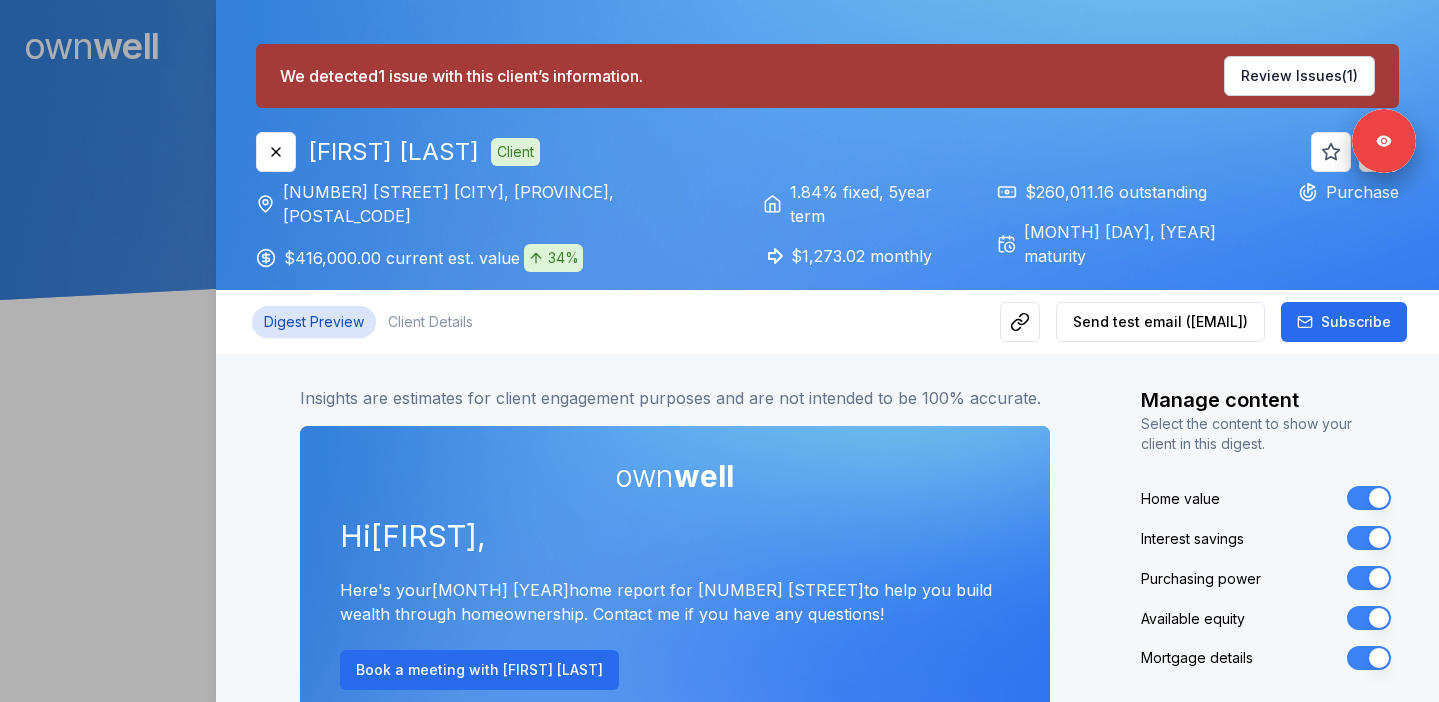 click on "Purchasing power" at bounding box center [1266, 578] 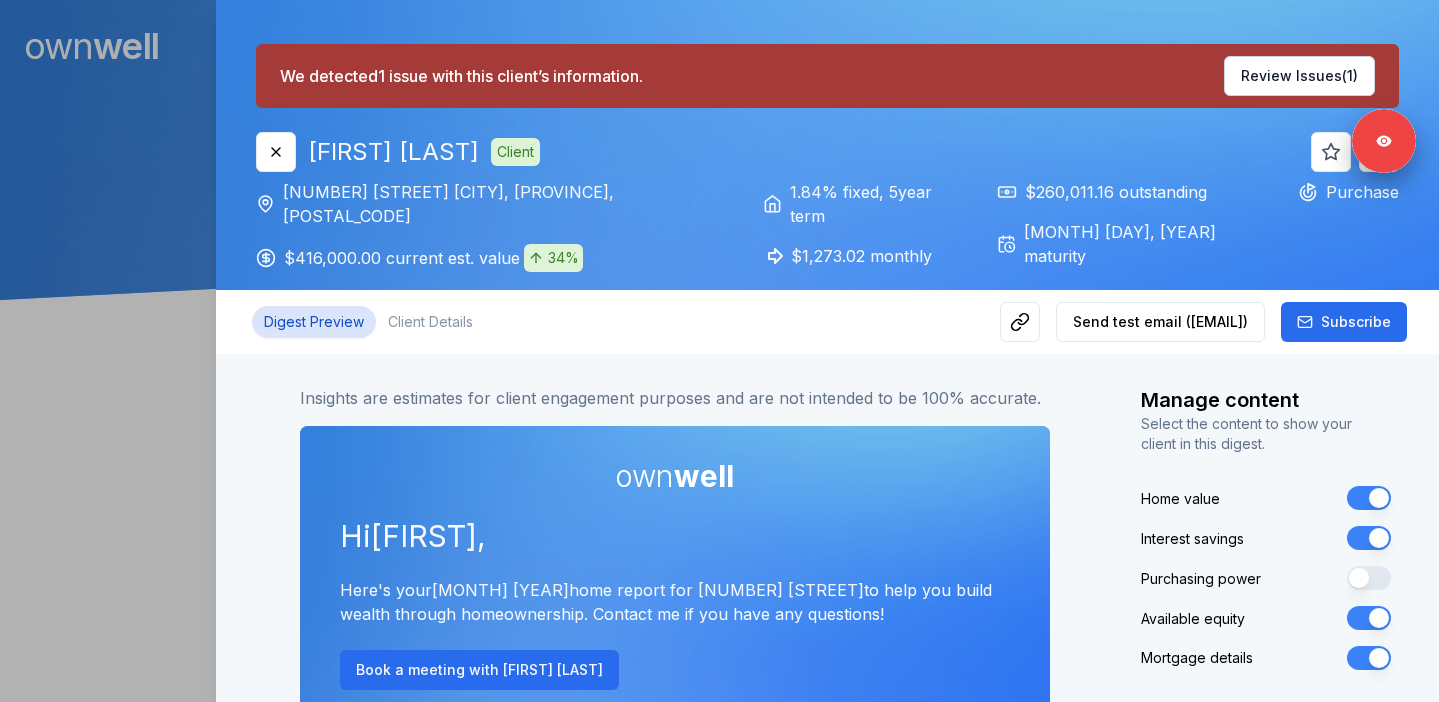click on "Available equity" at bounding box center [1369, 618] 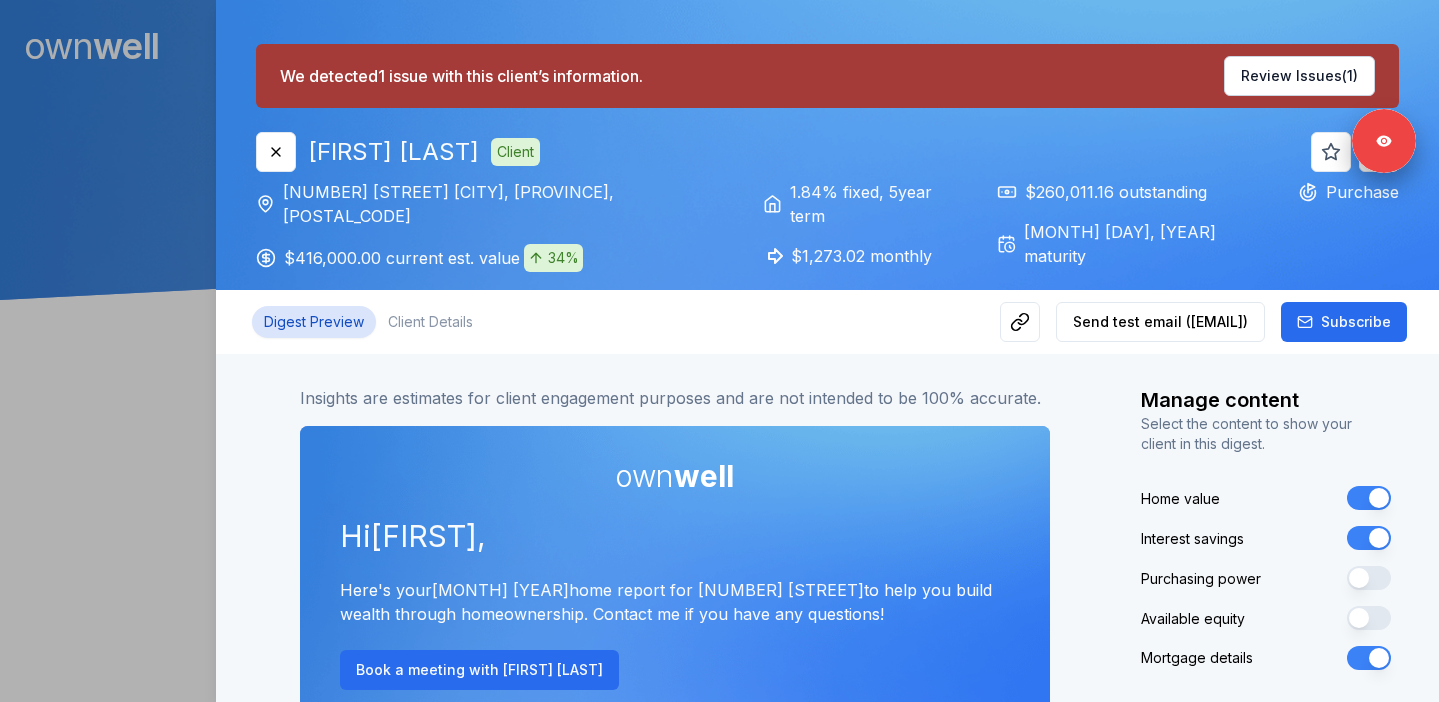 click at bounding box center (719, 351) 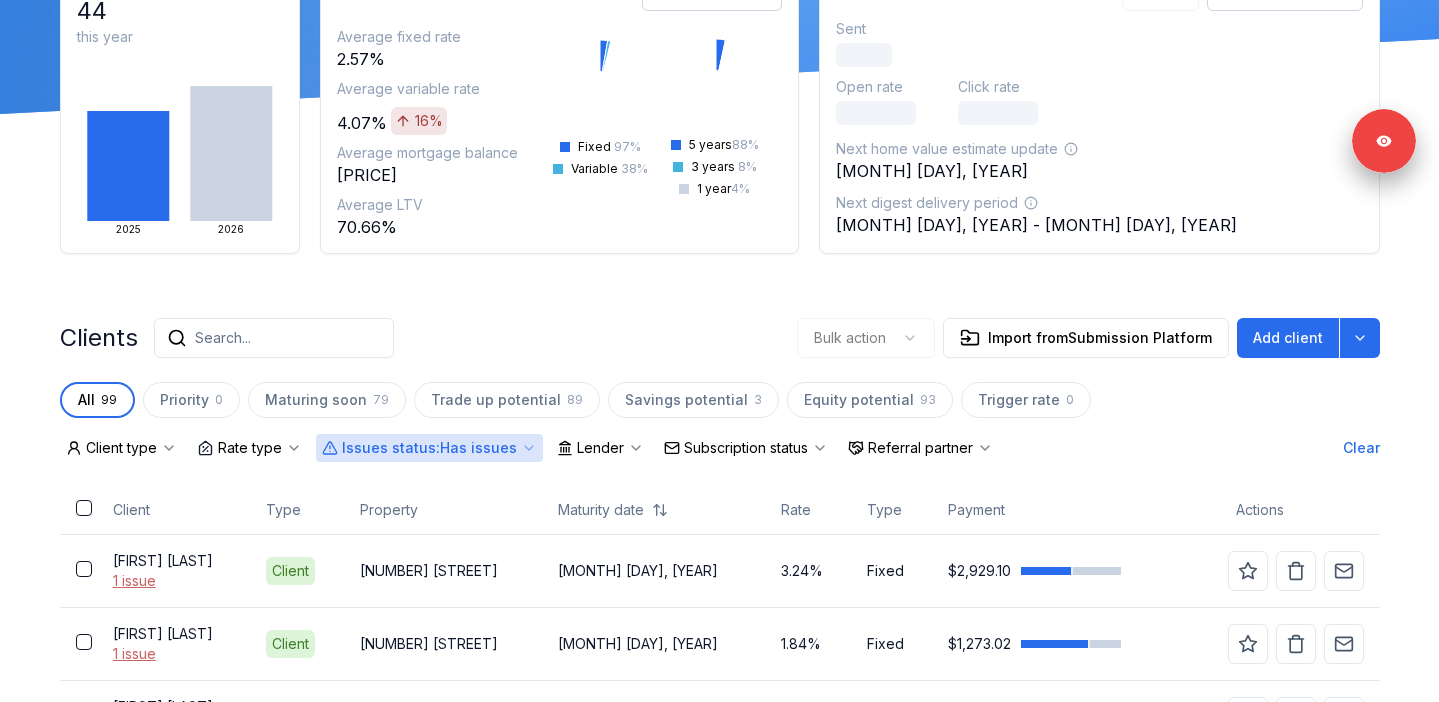 scroll, scrollTop: 385, scrollLeft: 0, axis: vertical 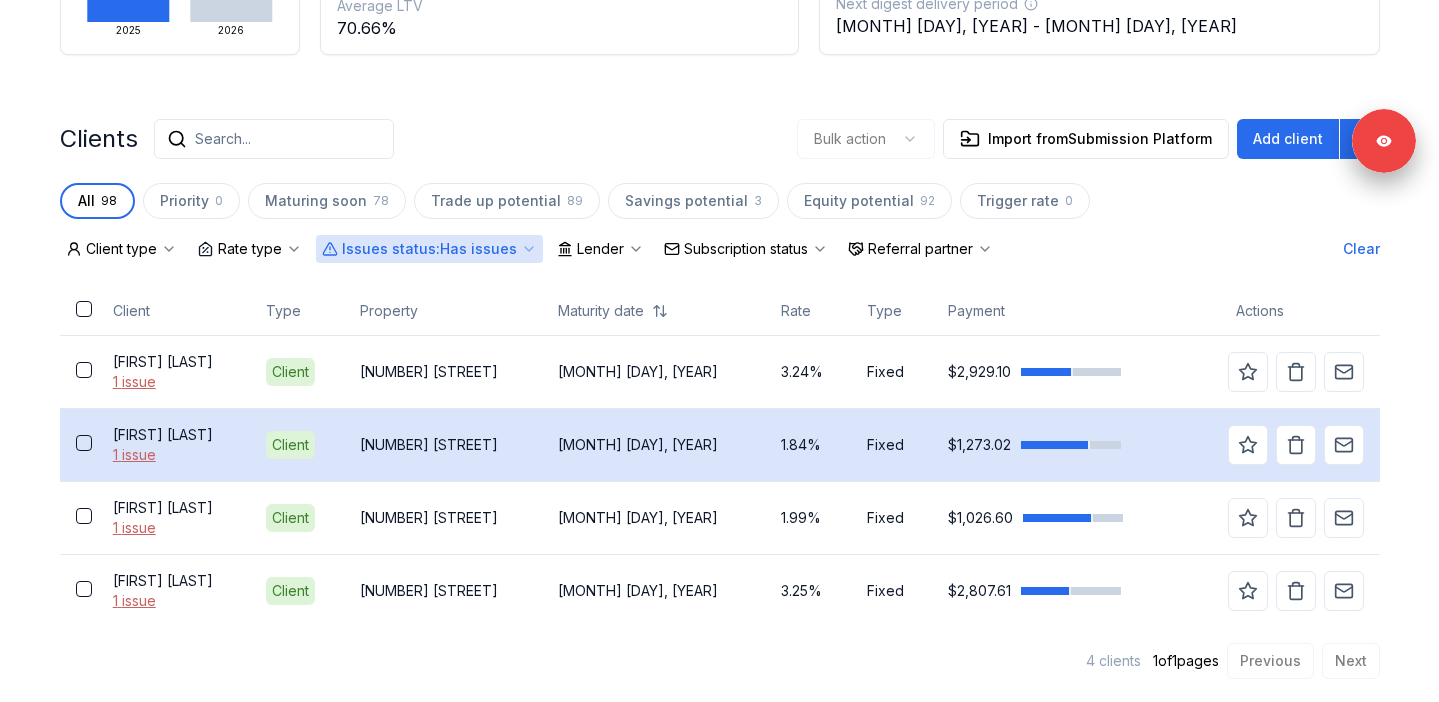 click on "[FIRST]   [LAST] 1   issue" at bounding box center (174, 444) 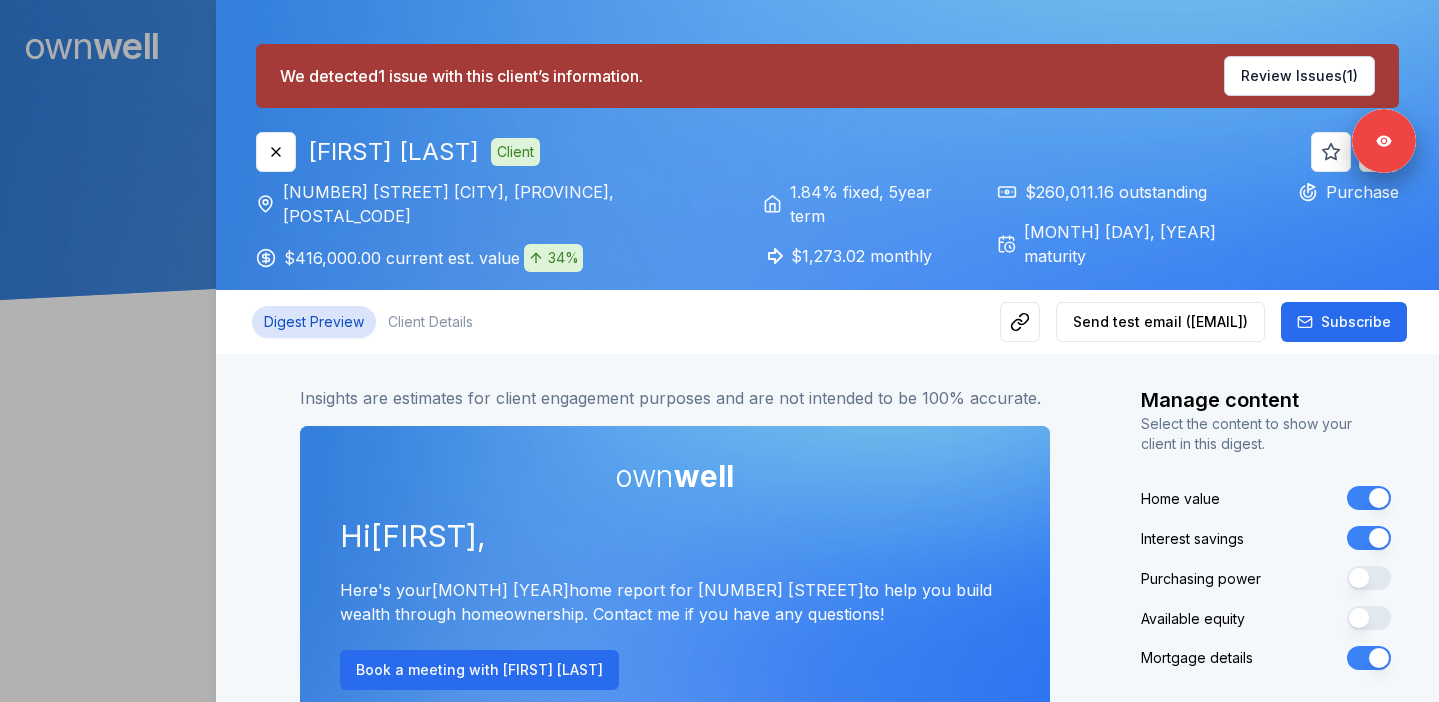 scroll, scrollTop: 0, scrollLeft: 0, axis: both 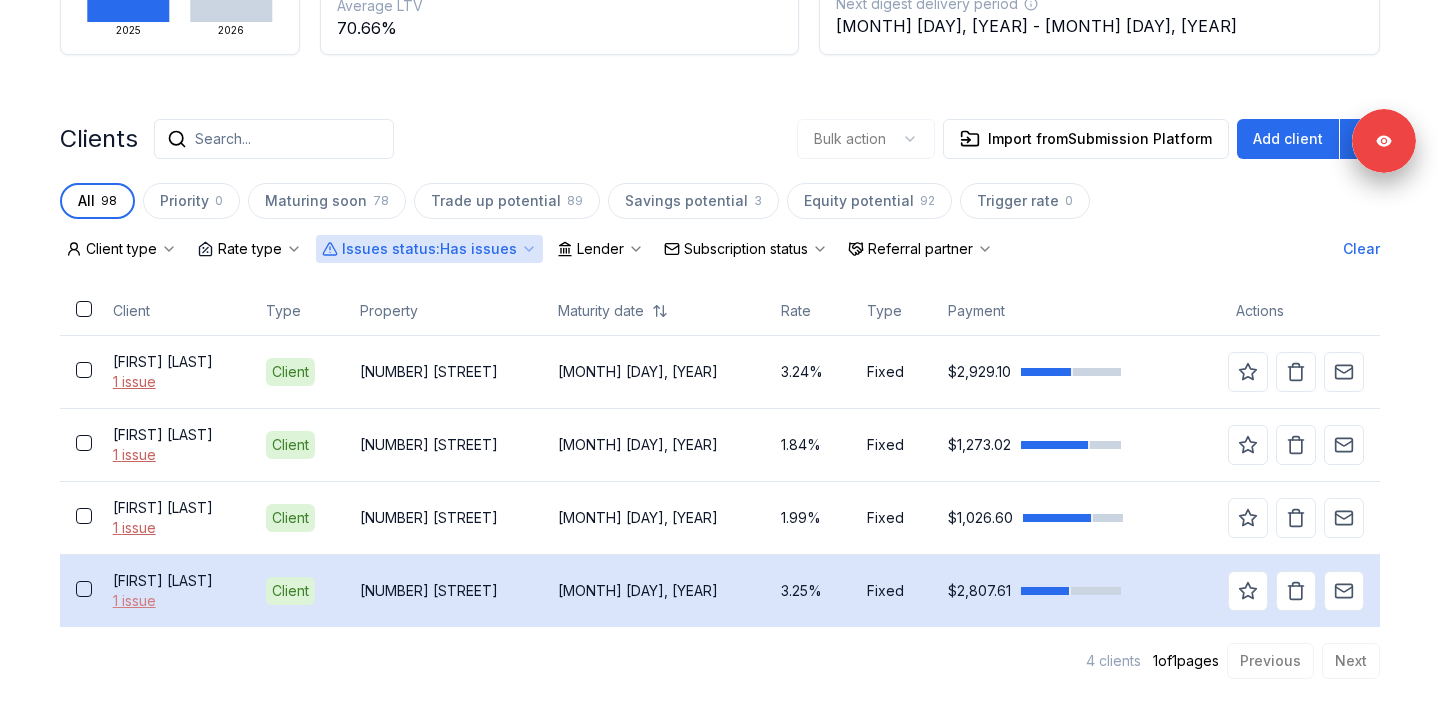 click on "1   issue" at bounding box center [174, 601] 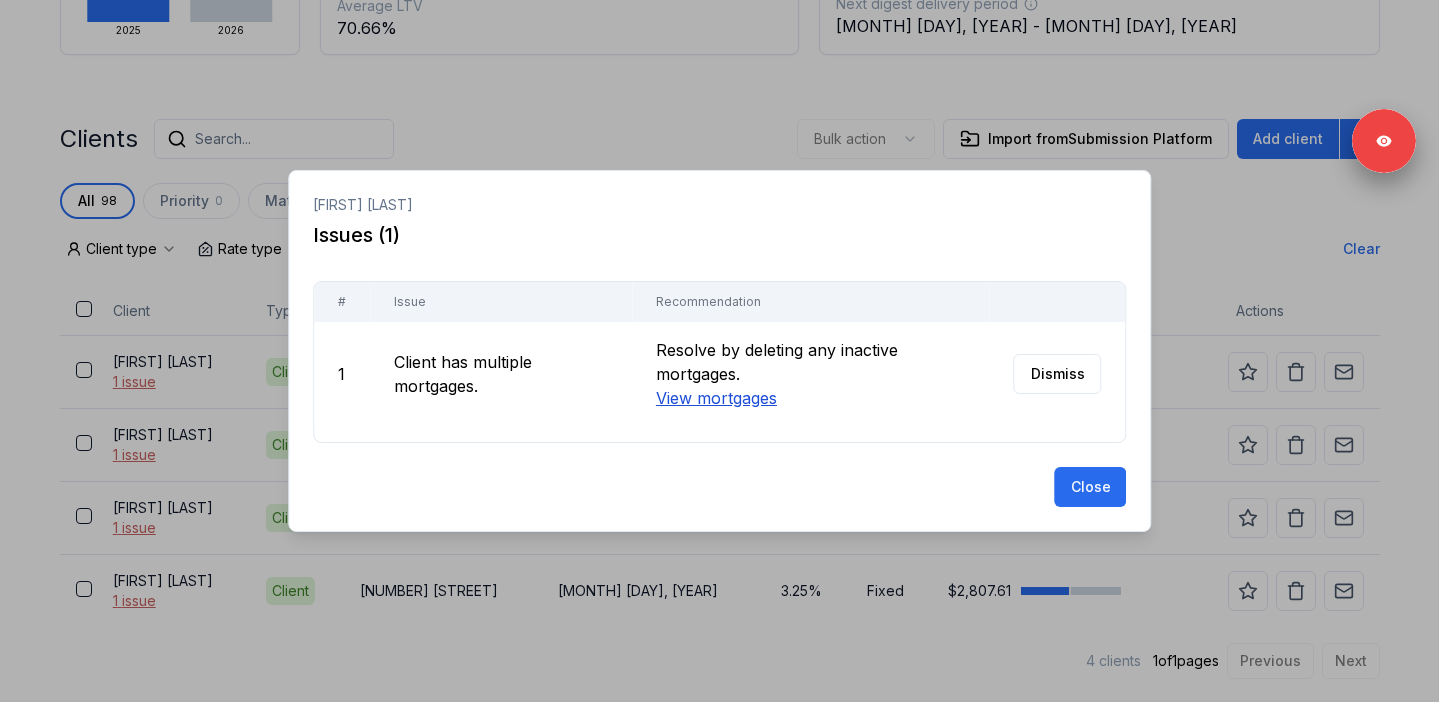 click on "View mortgages" at bounding box center [715, 398] 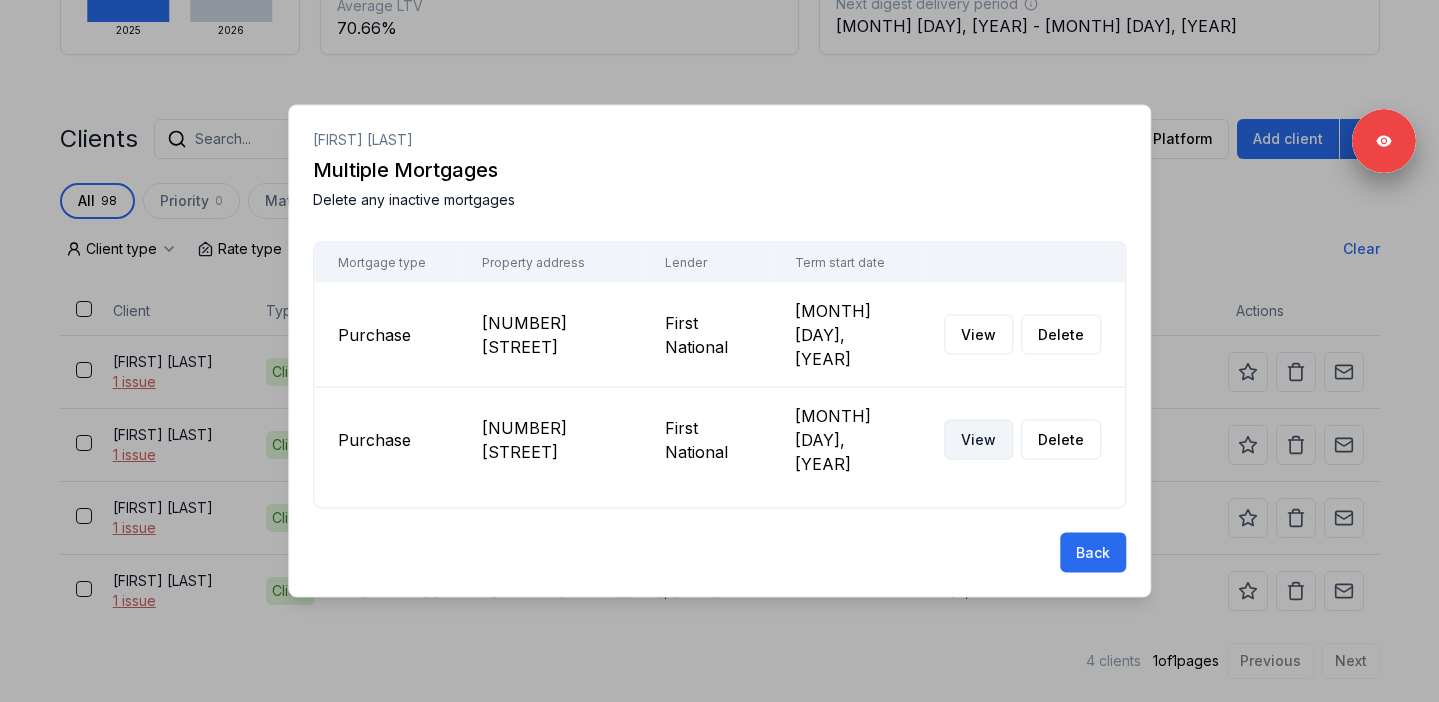 click on "View" at bounding box center (978, 440) 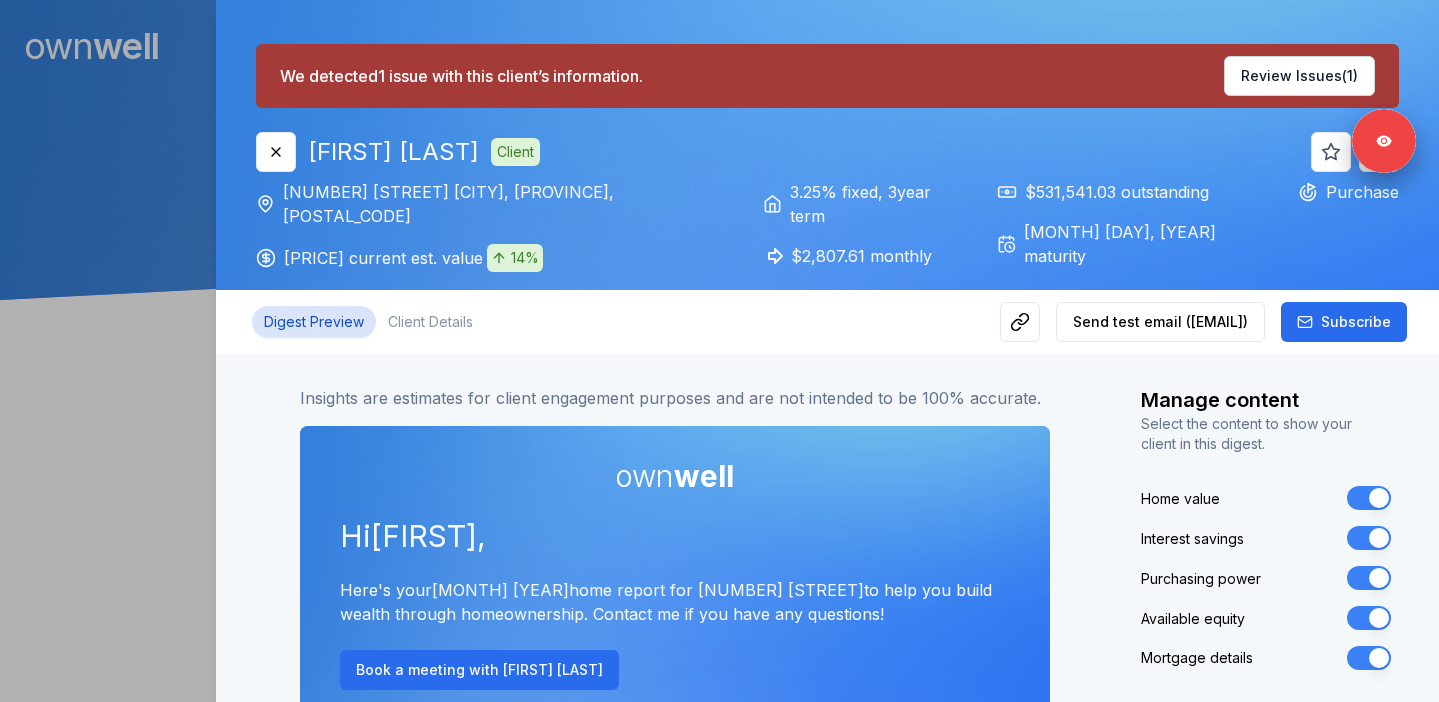 click on "Purchasing power" at bounding box center (1369, 578) 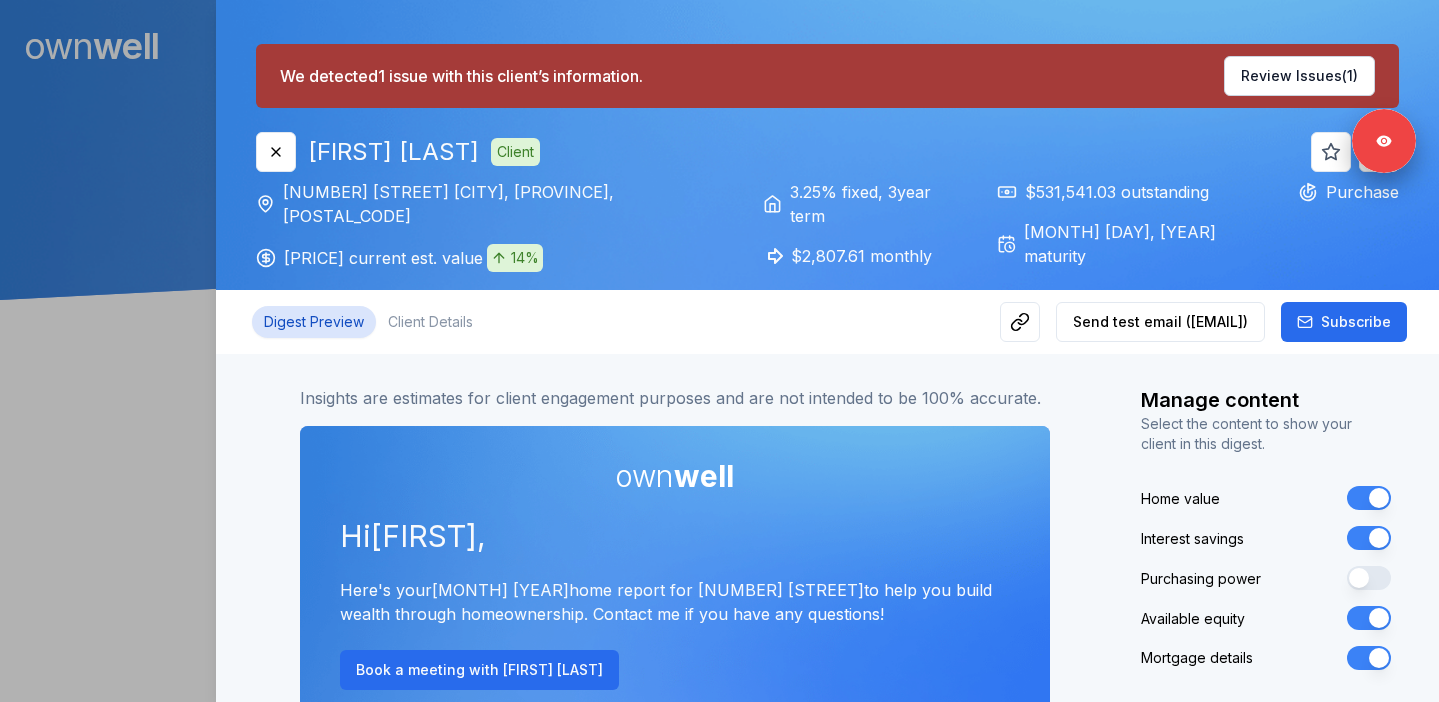 click on "Available equity" at bounding box center [1369, 618] 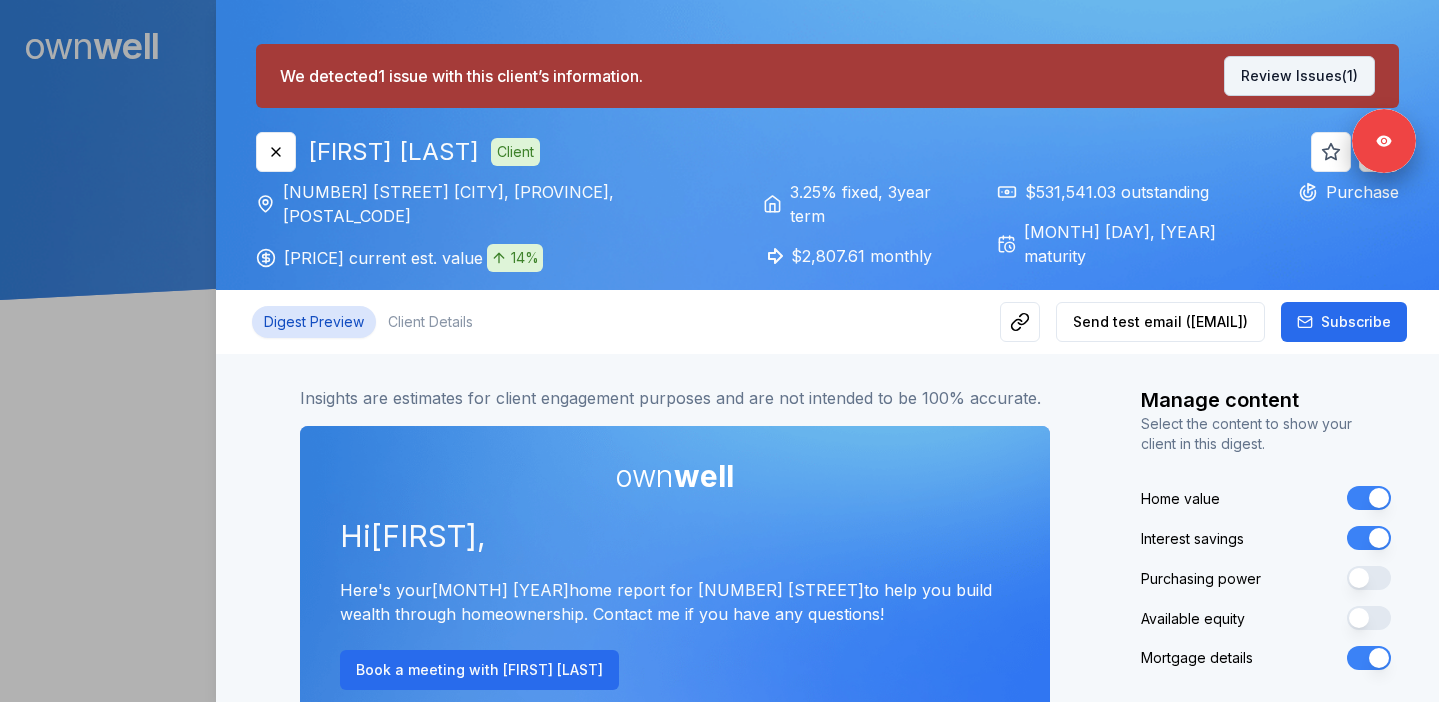 click on "Review Issues  (1)" at bounding box center [1299, 76] 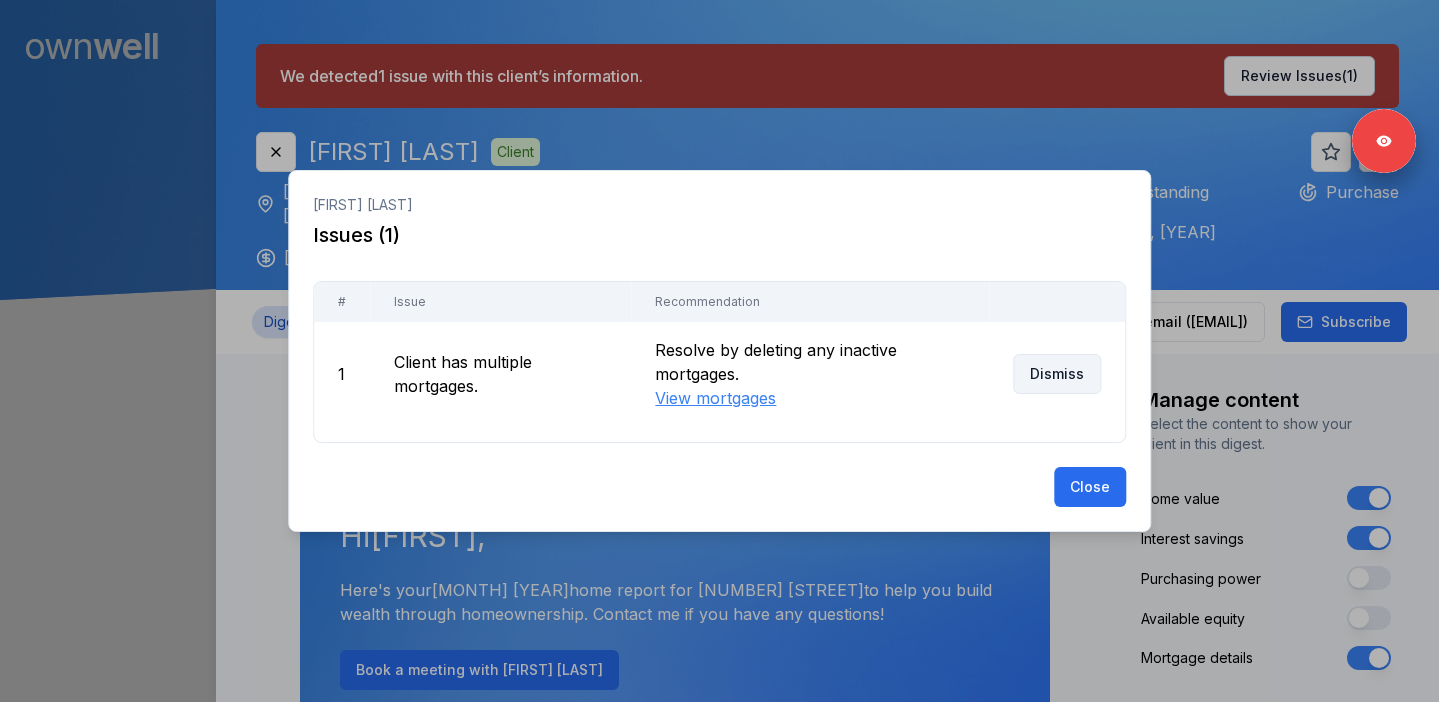 click on "Dismiss" at bounding box center [1057, 374] 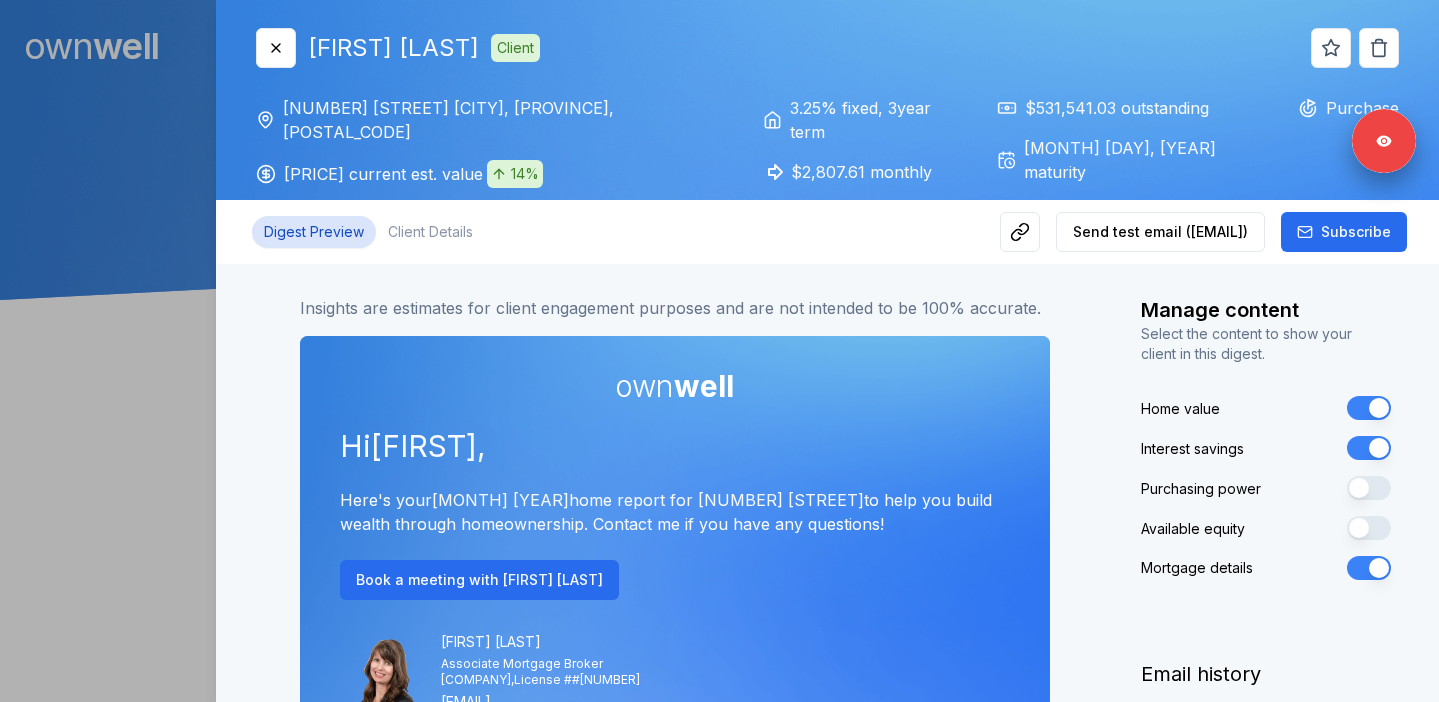 click at bounding box center [719, 351] 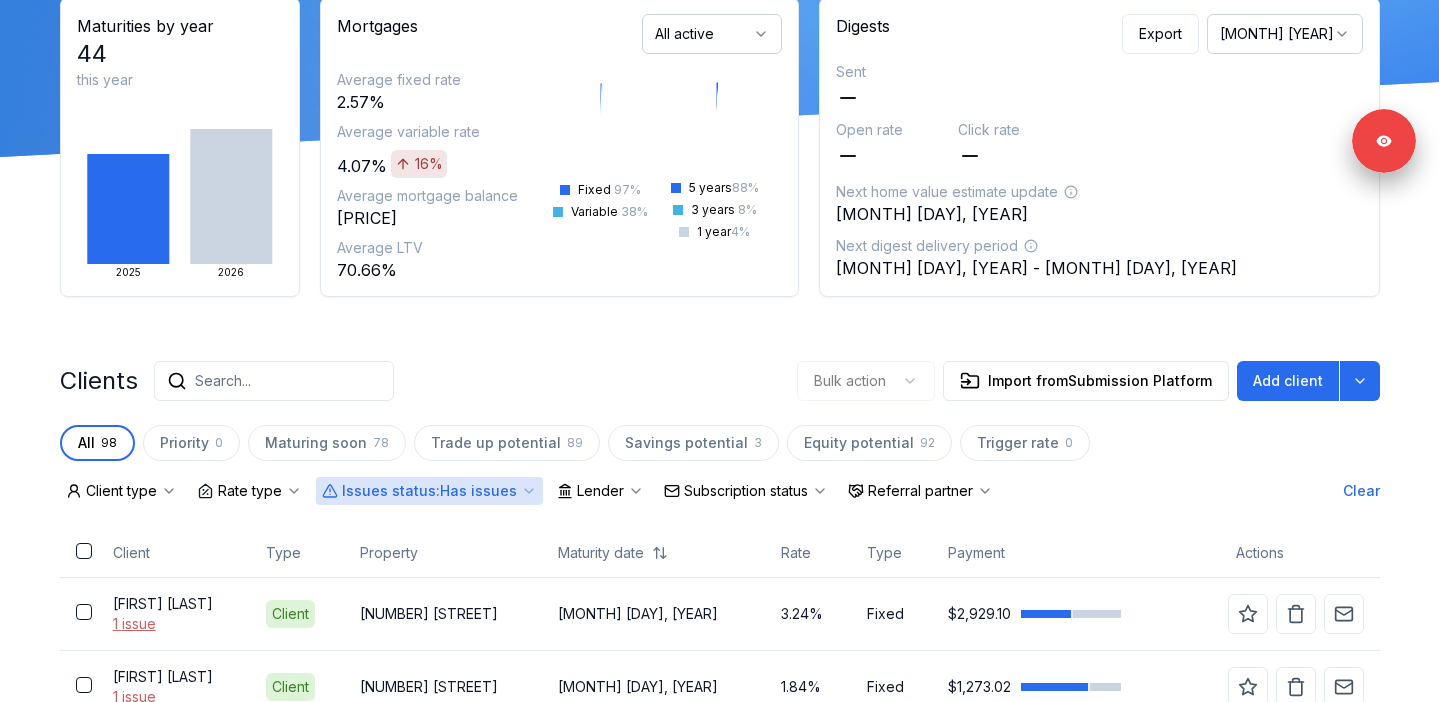 scroll, scrollTop: 312, scrollLeft: 0, axis: vertical 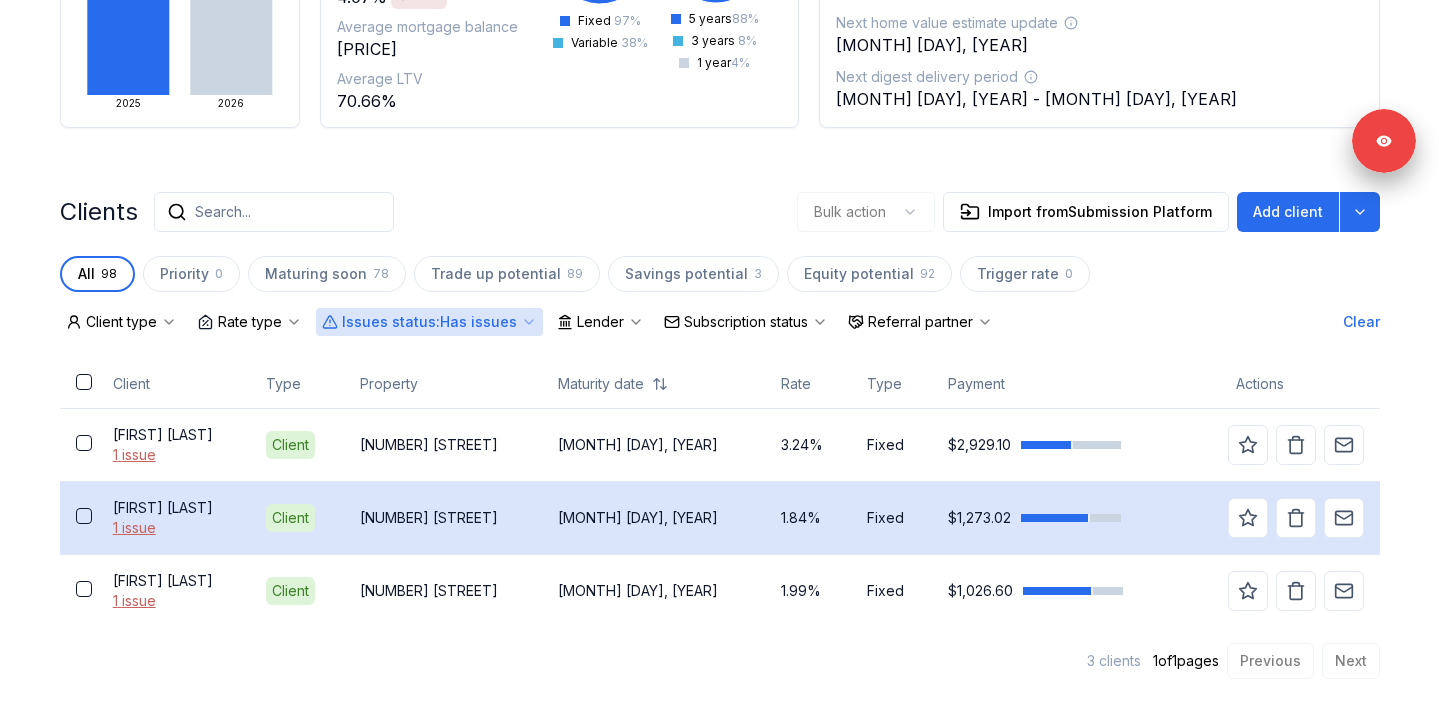click on "[FIRST] [LAST]" at bounding box center (174, 508) 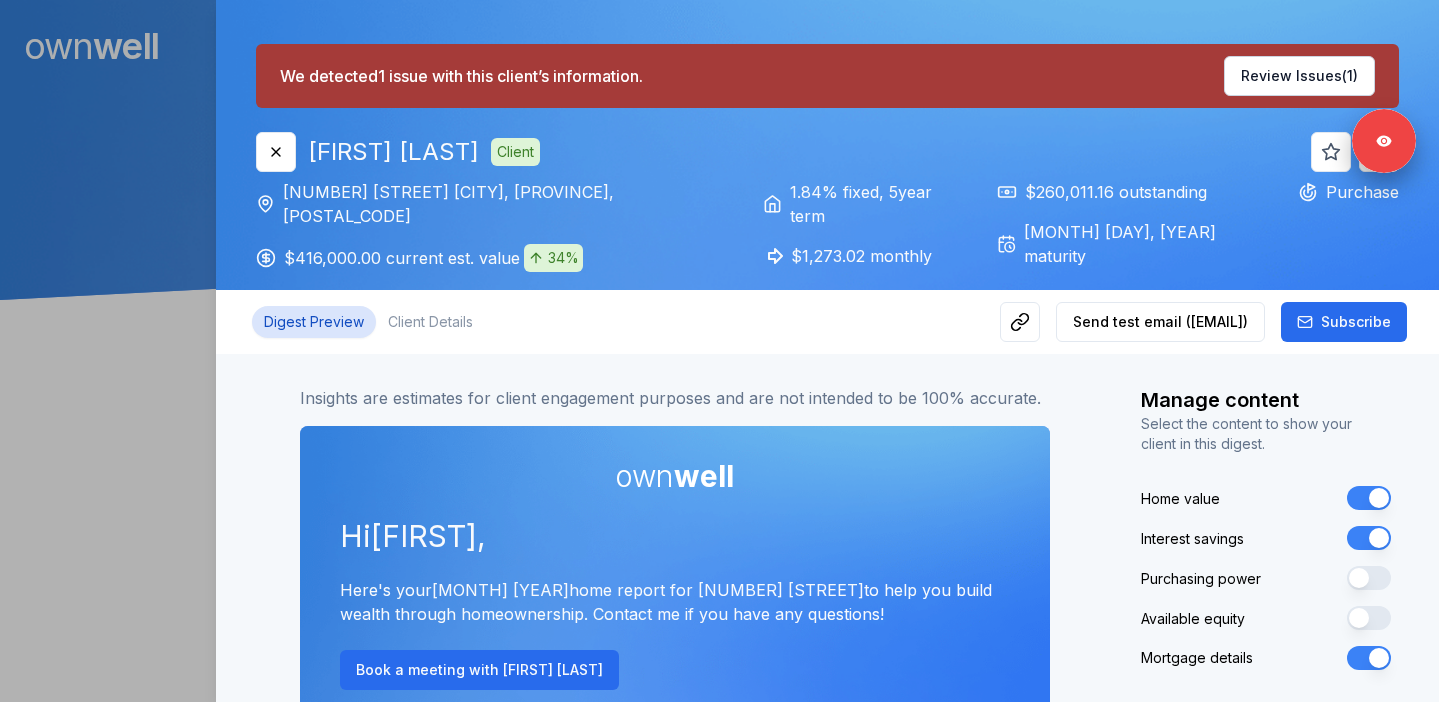 scroll, scrollTop: 0, scrollLeft: 0, axis: both 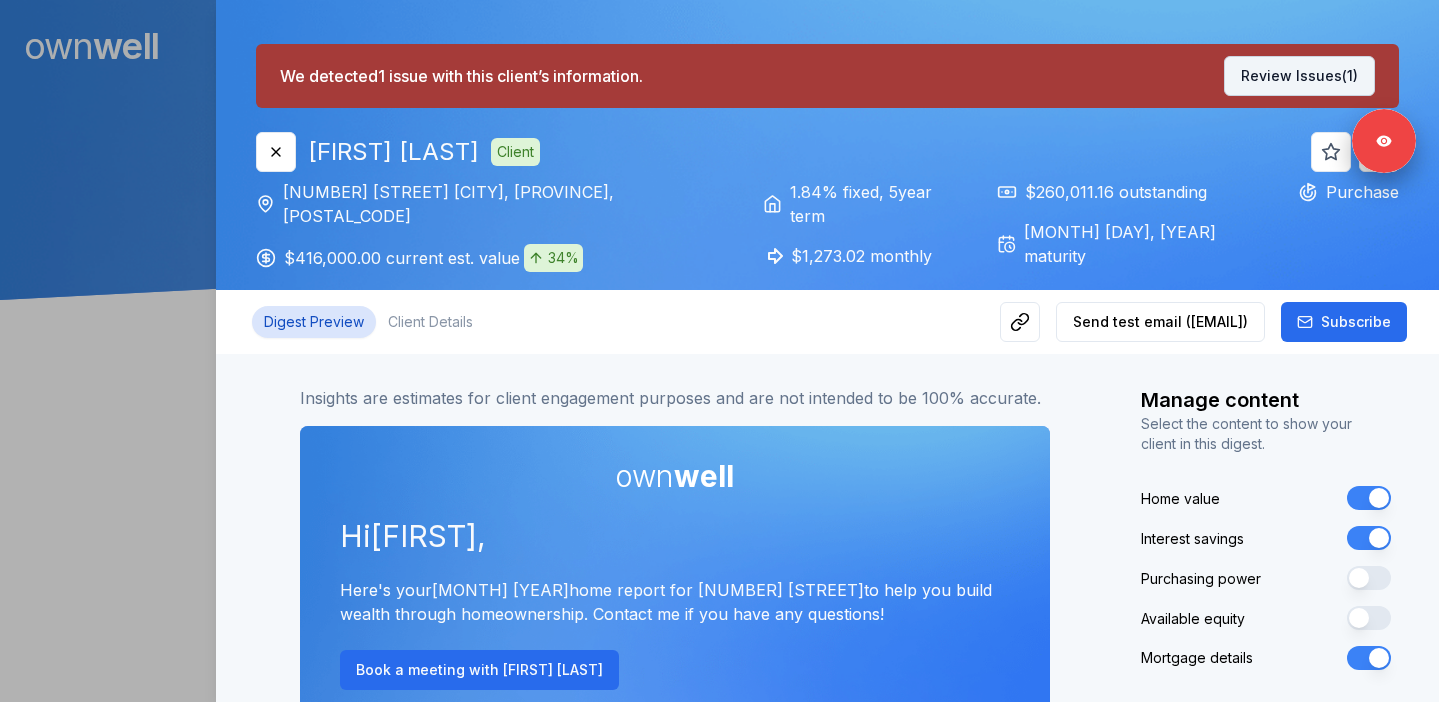 click on "Review Issues  (1)" at bounding box center (1299, 76) 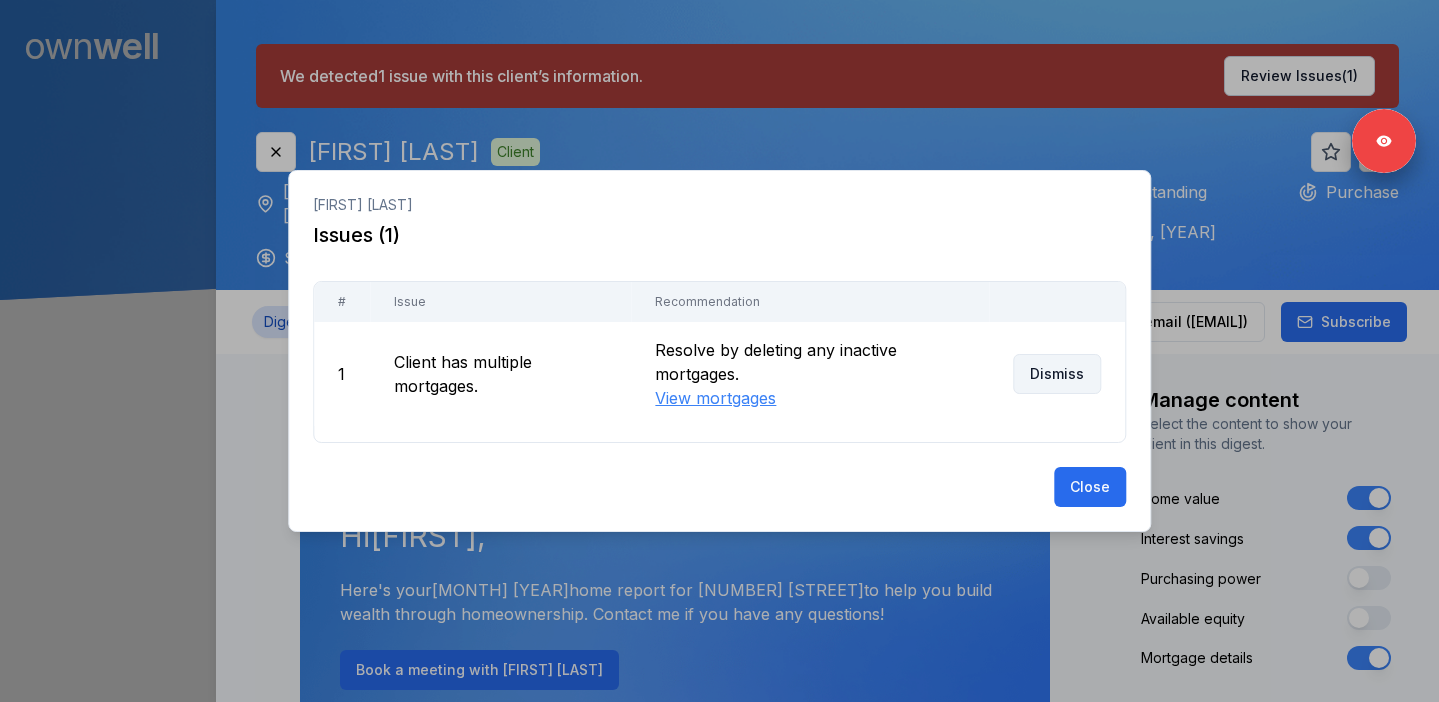 click on "Dismiss" at bounding box center [1057, 374] 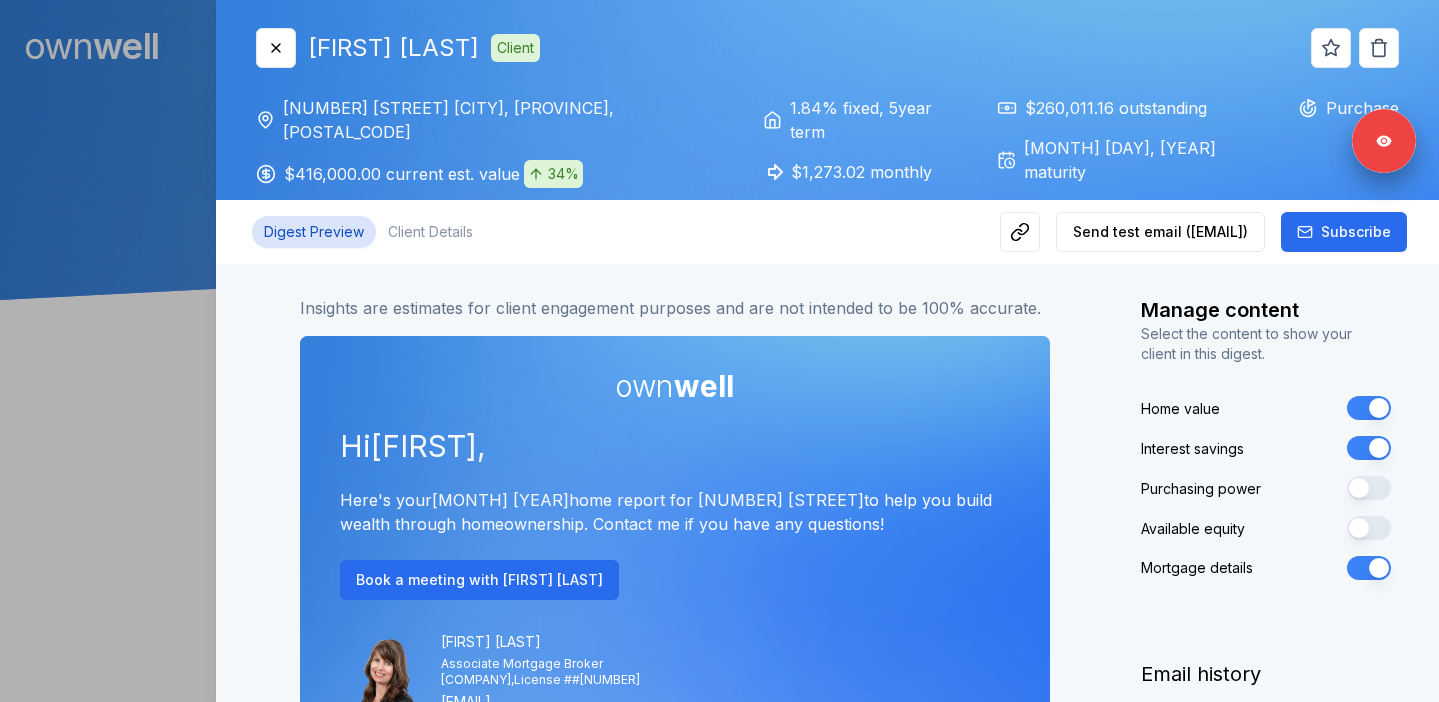 click at bounding box center (719, 351) 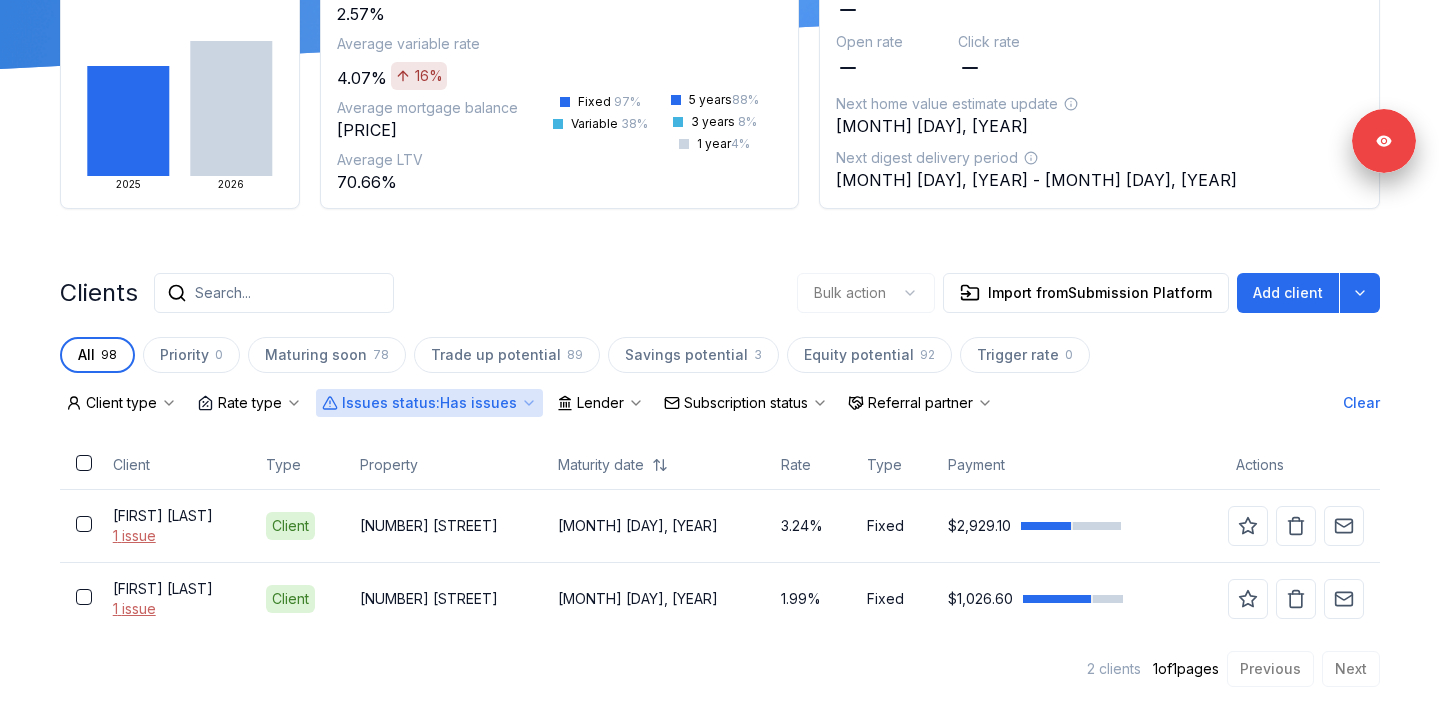 scroll, scrollTop: 239, scrollLeft: 0, axis: vertical 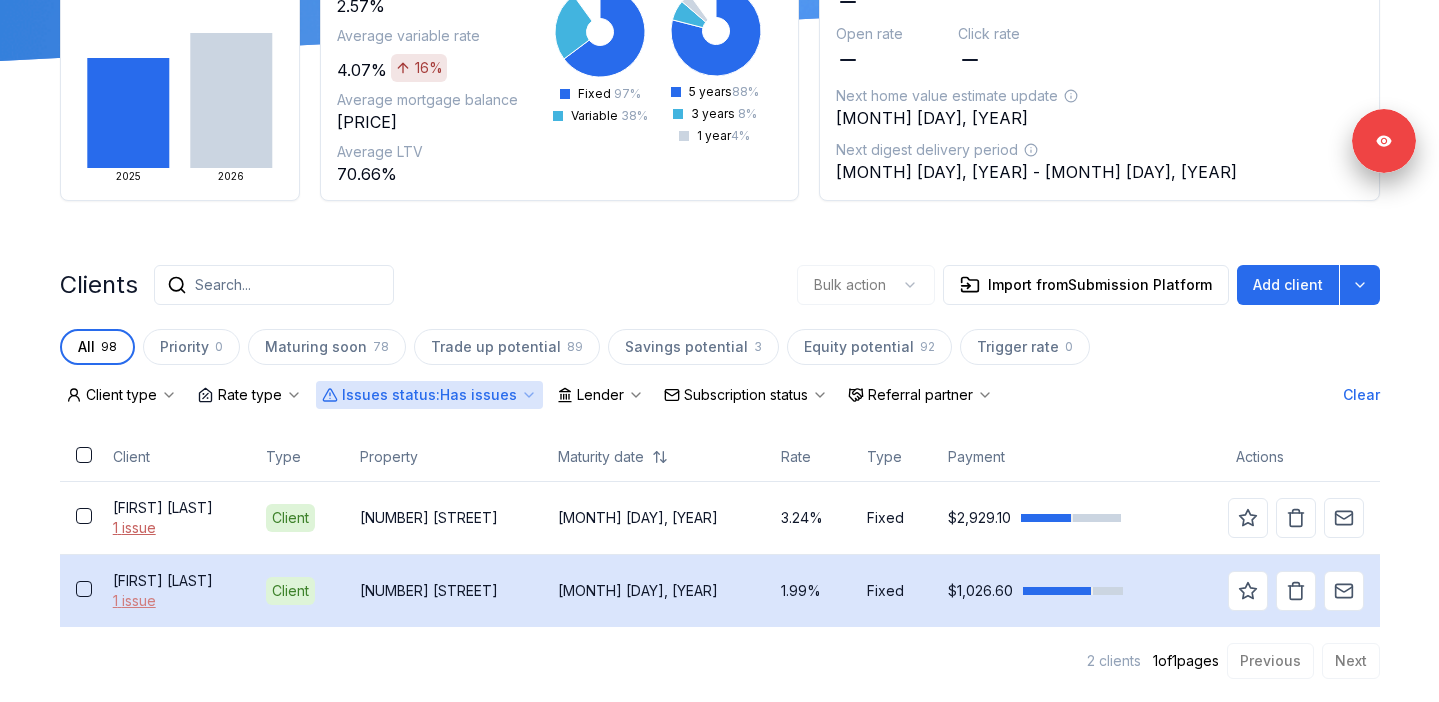 click on "1   issue" at bounding box center (174, 601) 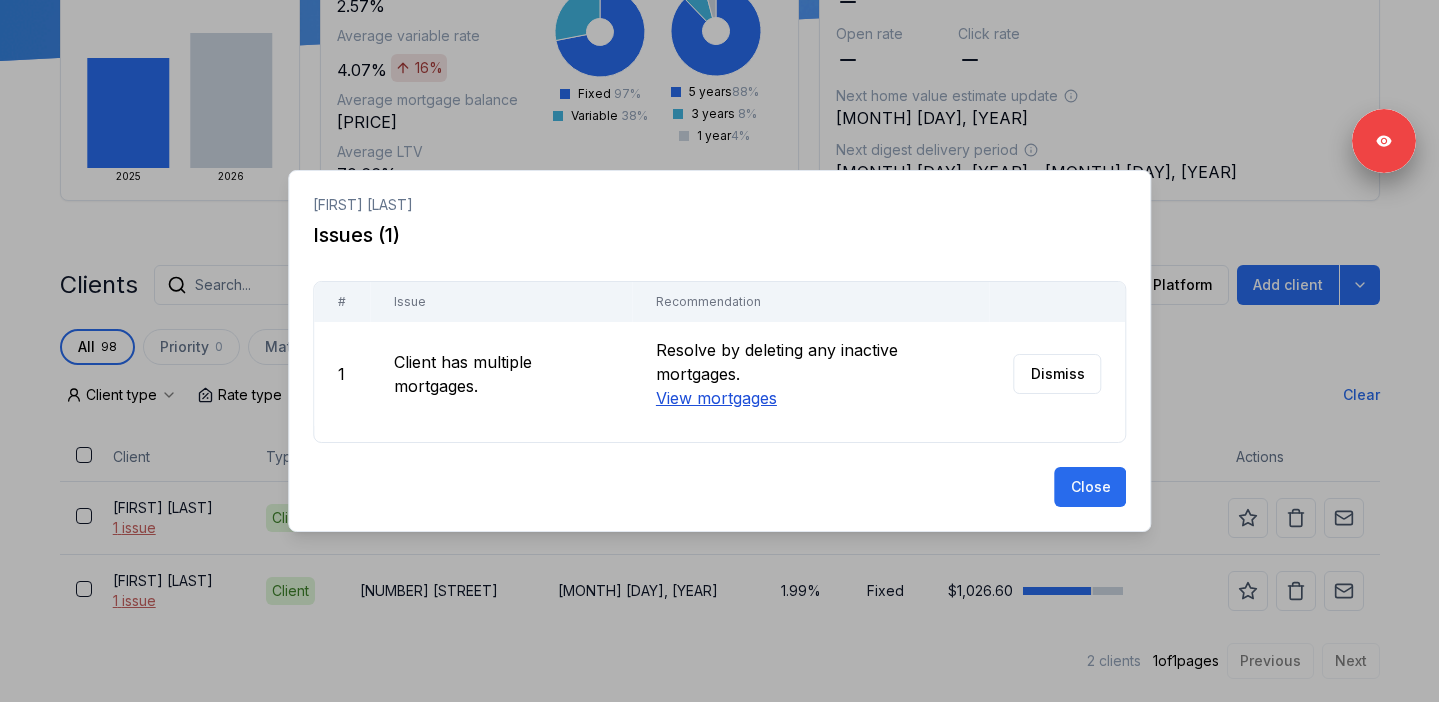 click on "View mortgages" at bounding box center (715, 398) 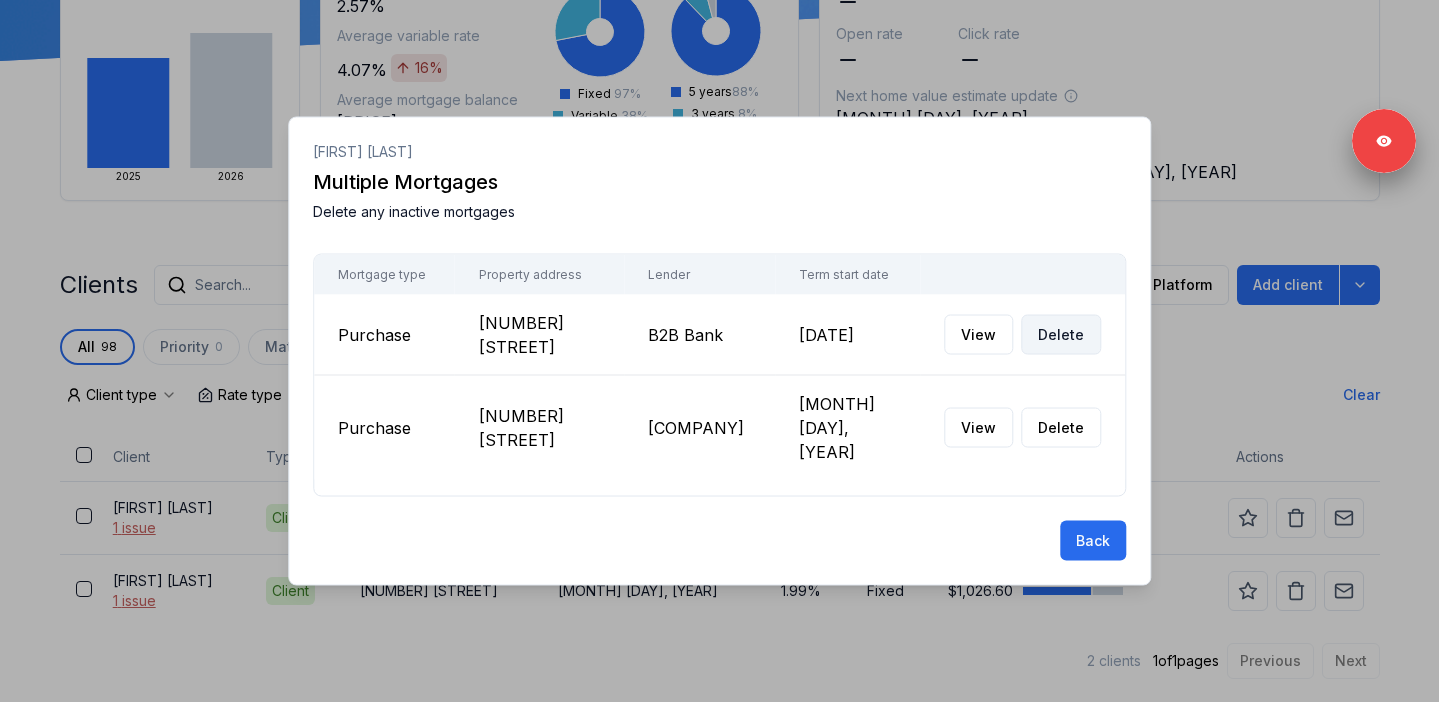 click on "Delete" at bounding box center (1061, 335) 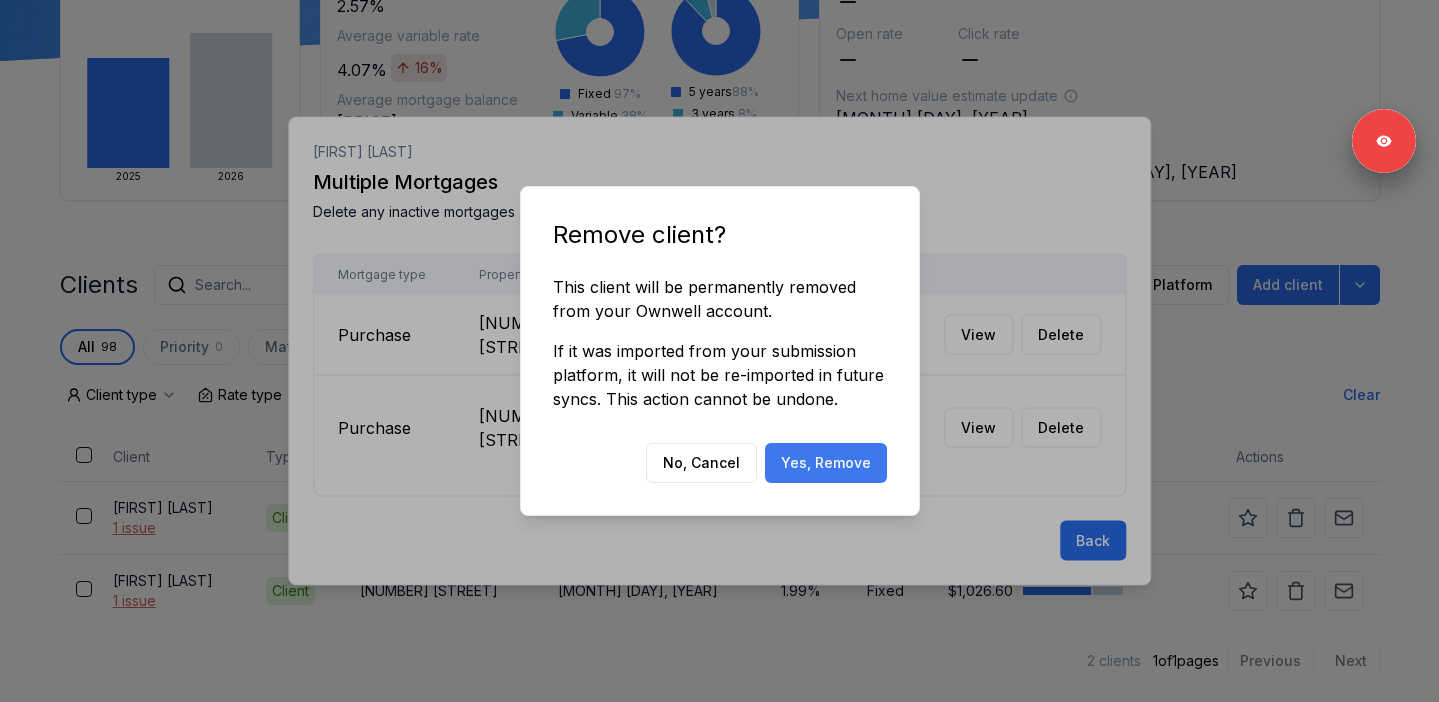 click on "Yes, Remove" at bounding box center [826, 463] 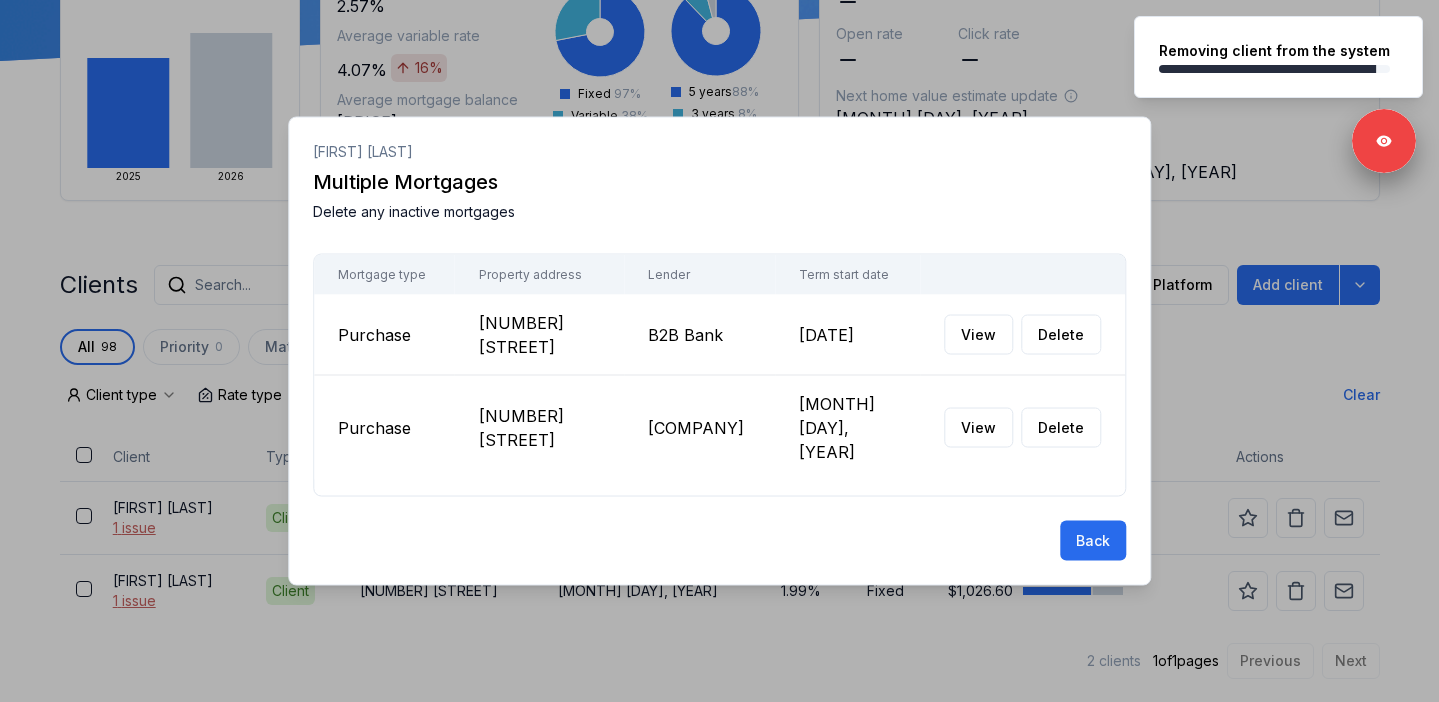 scroll, scrollTop: 190, scrollLeft: 0, axis: vertical 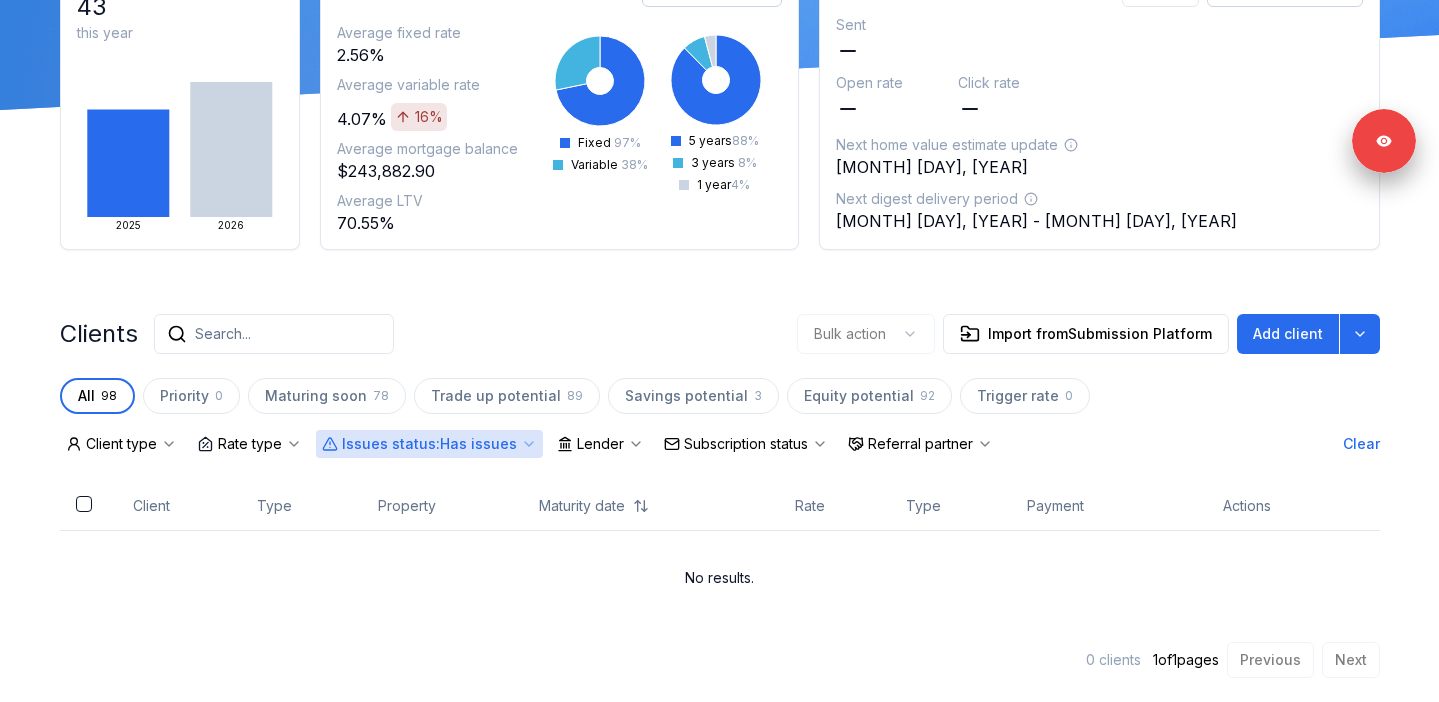 click on "Issues status :  Has issues" at bounding box center (429, 444) 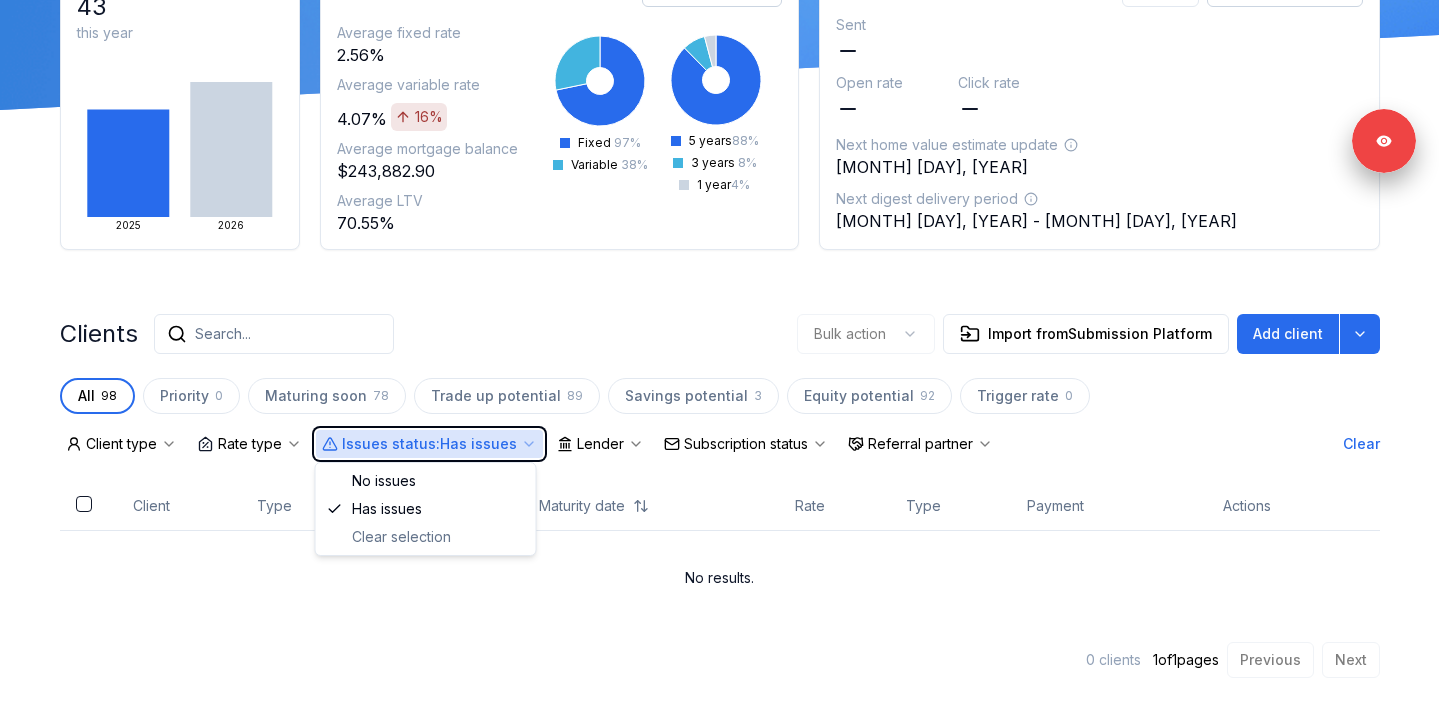 click on "Clients Search... Bulk action   Import from  Submission Platform Add client" at bounding box center [720, 334] 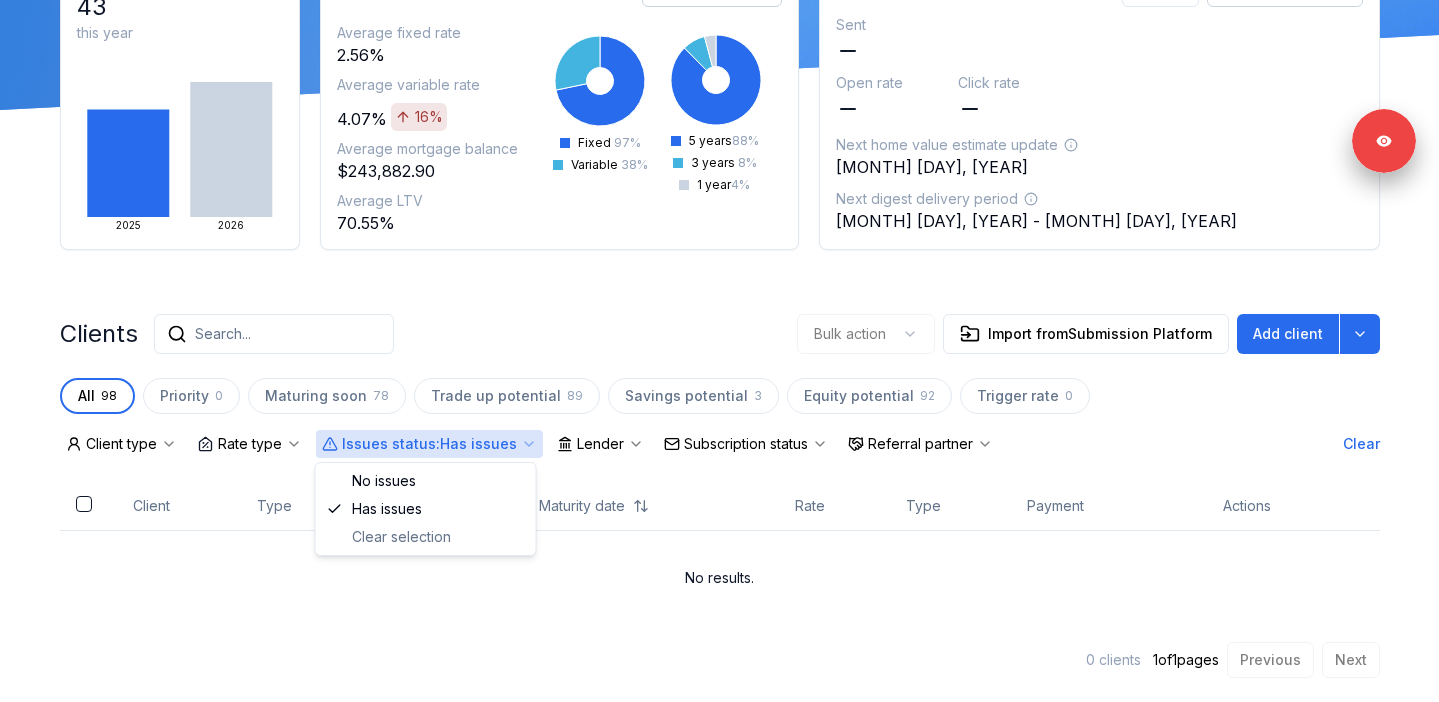 click on "Issues status :  Has issues" at bounding box center [429, 444] 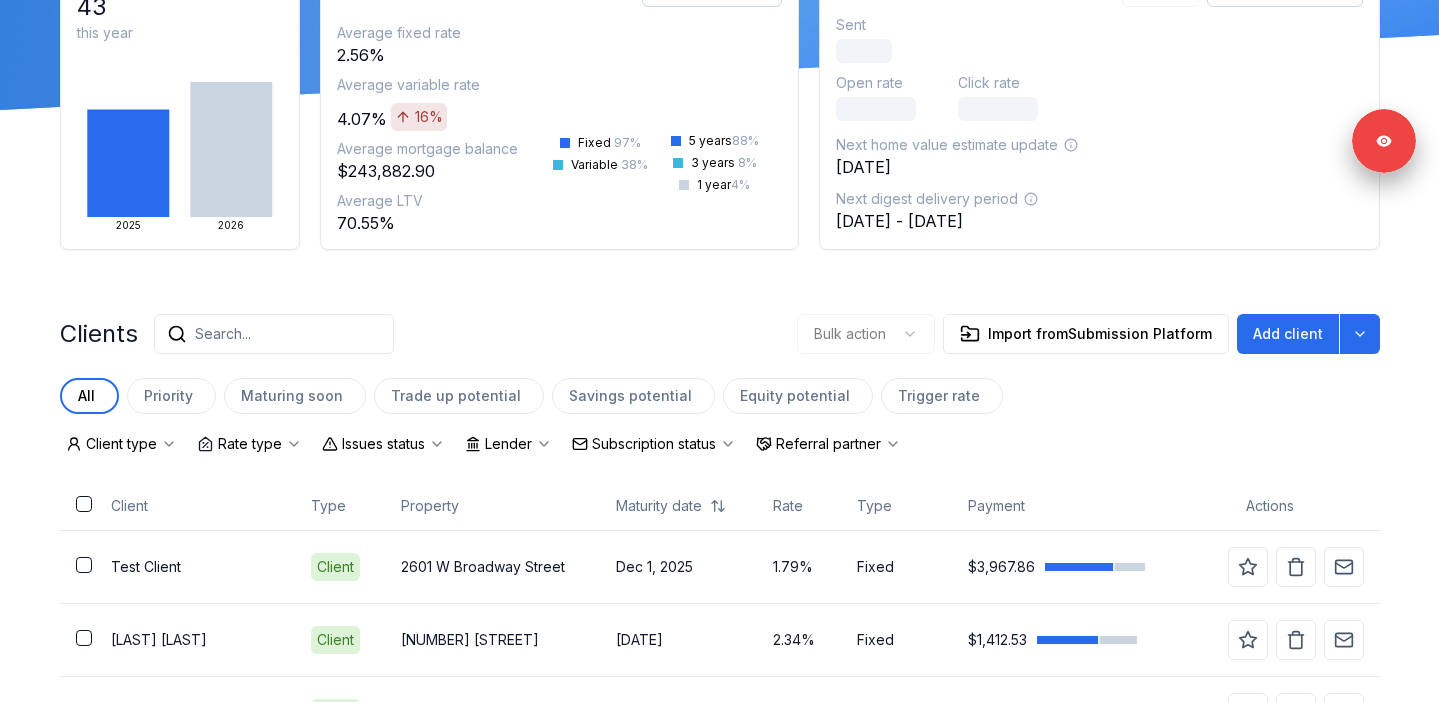 scroll, scrollTop: 0, scrollLeft: 0, axis: both 